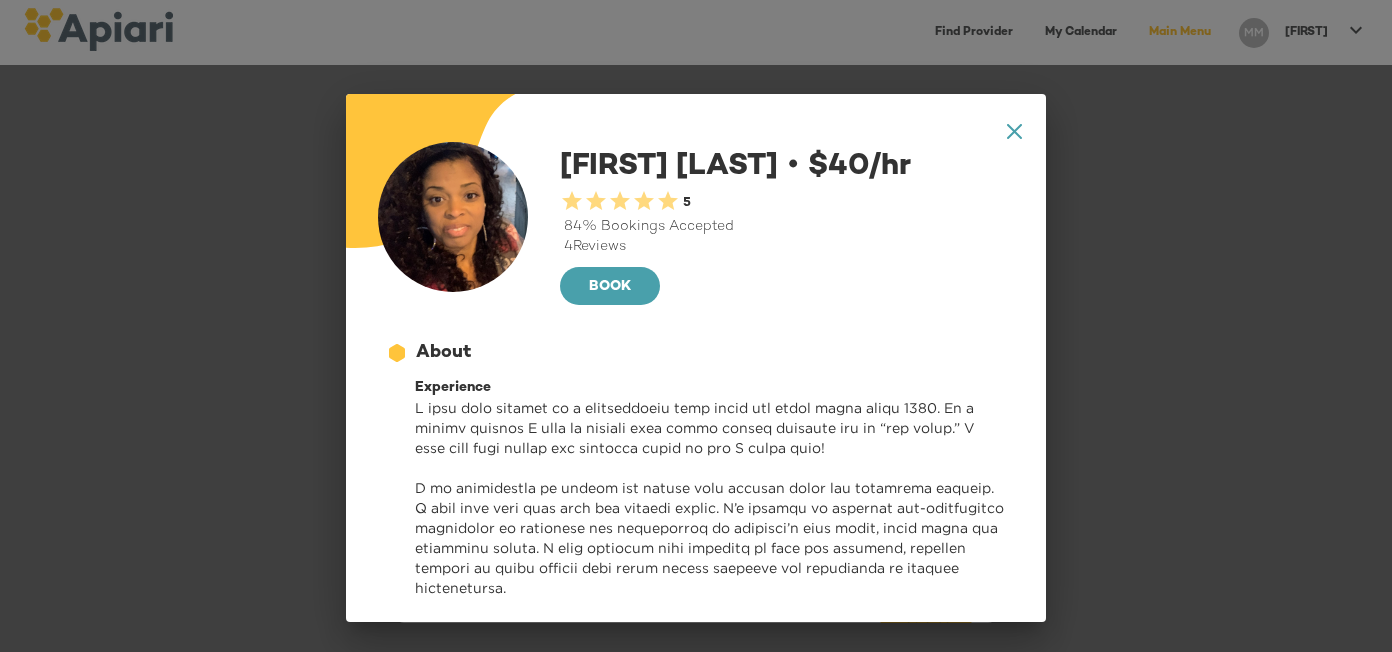 scroll, scrollTop: 0, scrollLeft: 0, axis: both 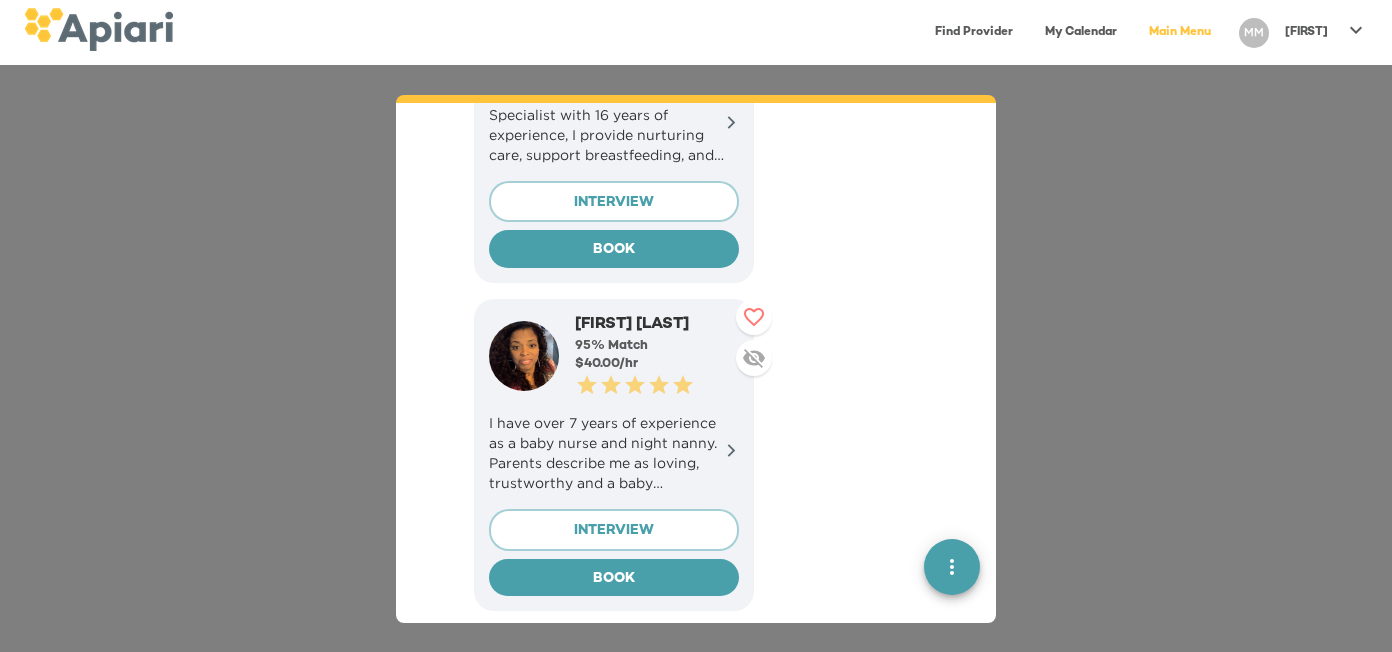 click on "[FIRST]" at bounding box center (1306, 32) 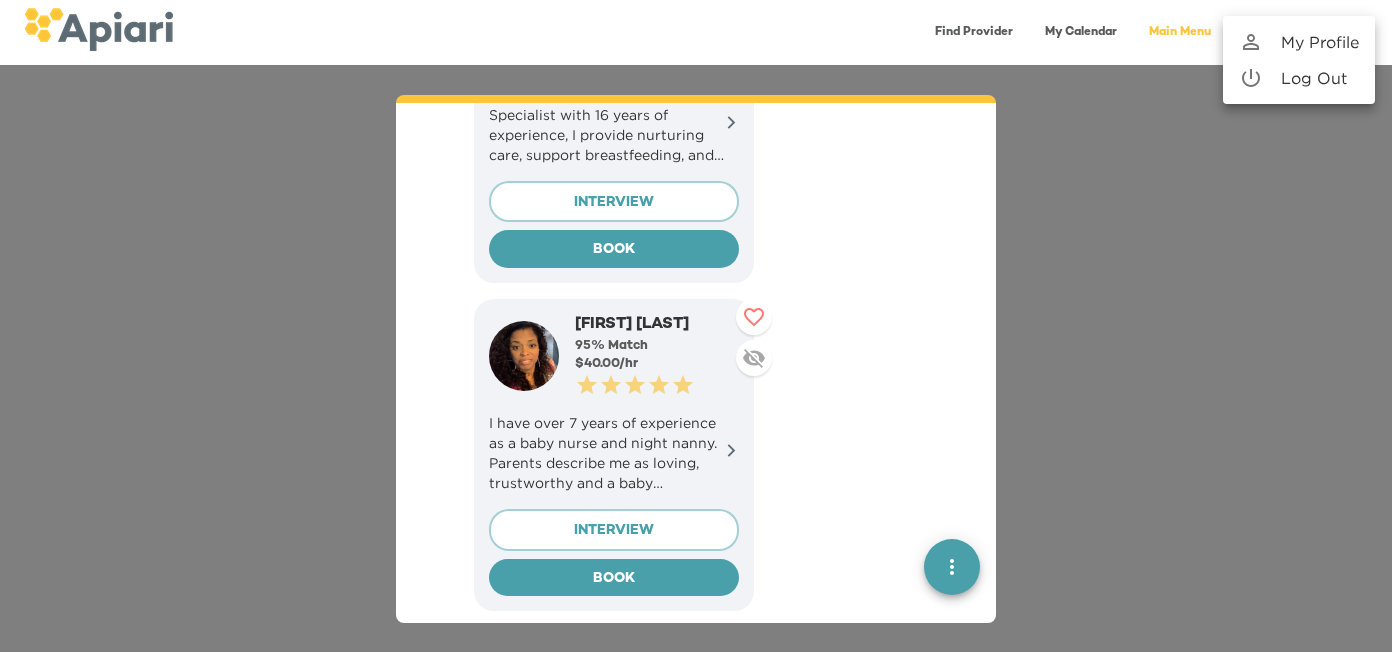 click on "My Profile" at bounding box center (1320, 42) 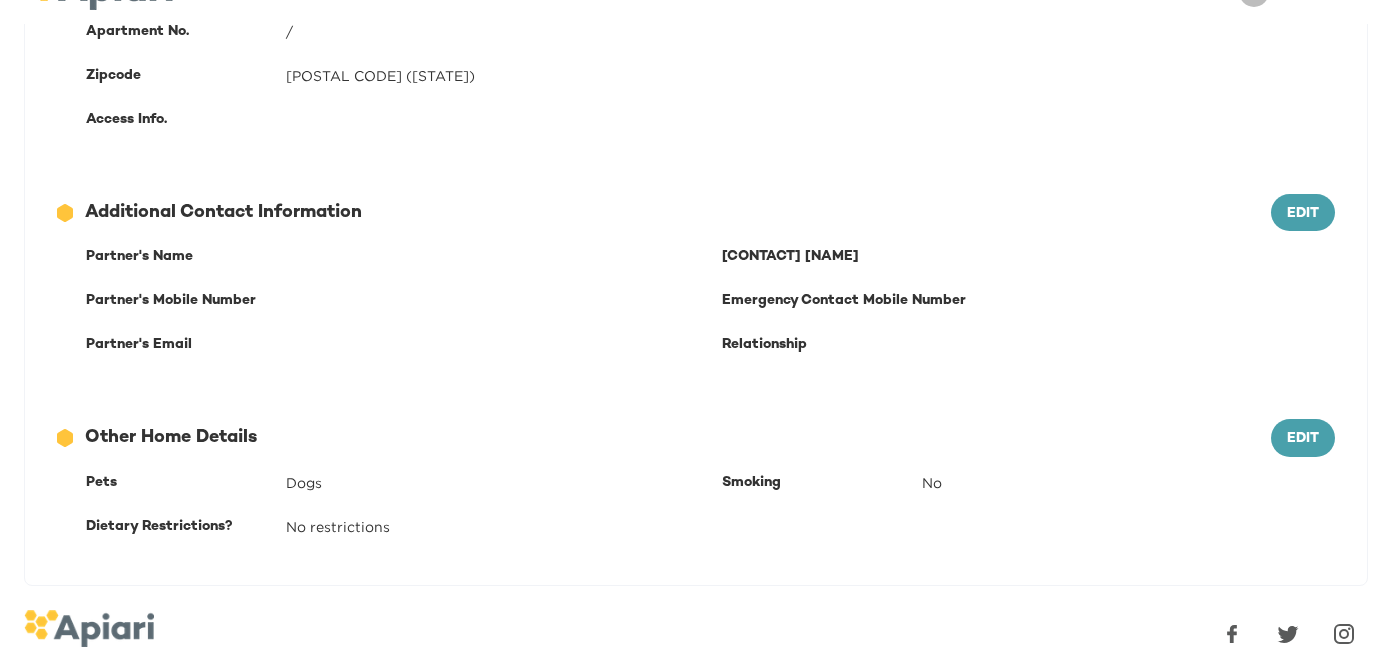 scroll, scrollTop: 624, scrollLeft: 0, axis: vertical 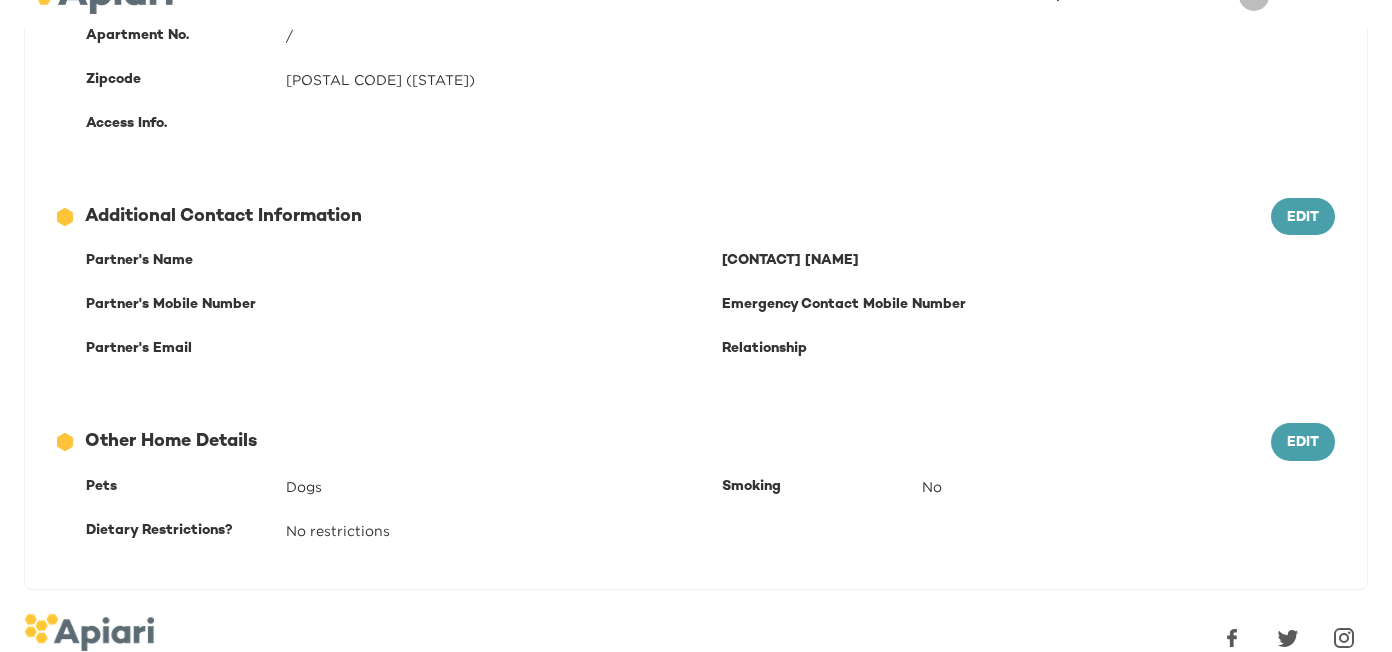 click on "[POSTAL CODE] ([STATE])" at bounding box center [810, 80] 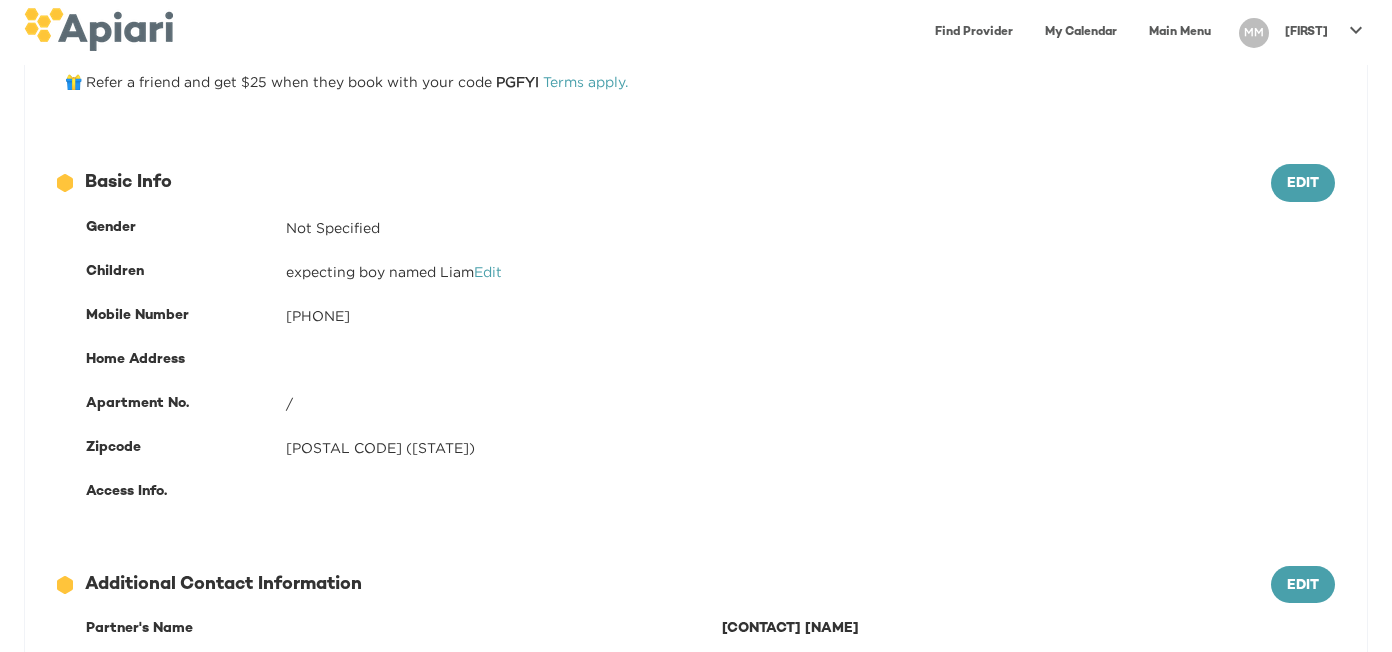 scroll, scrollTop: 0, scrollLeft: 0, axis: both 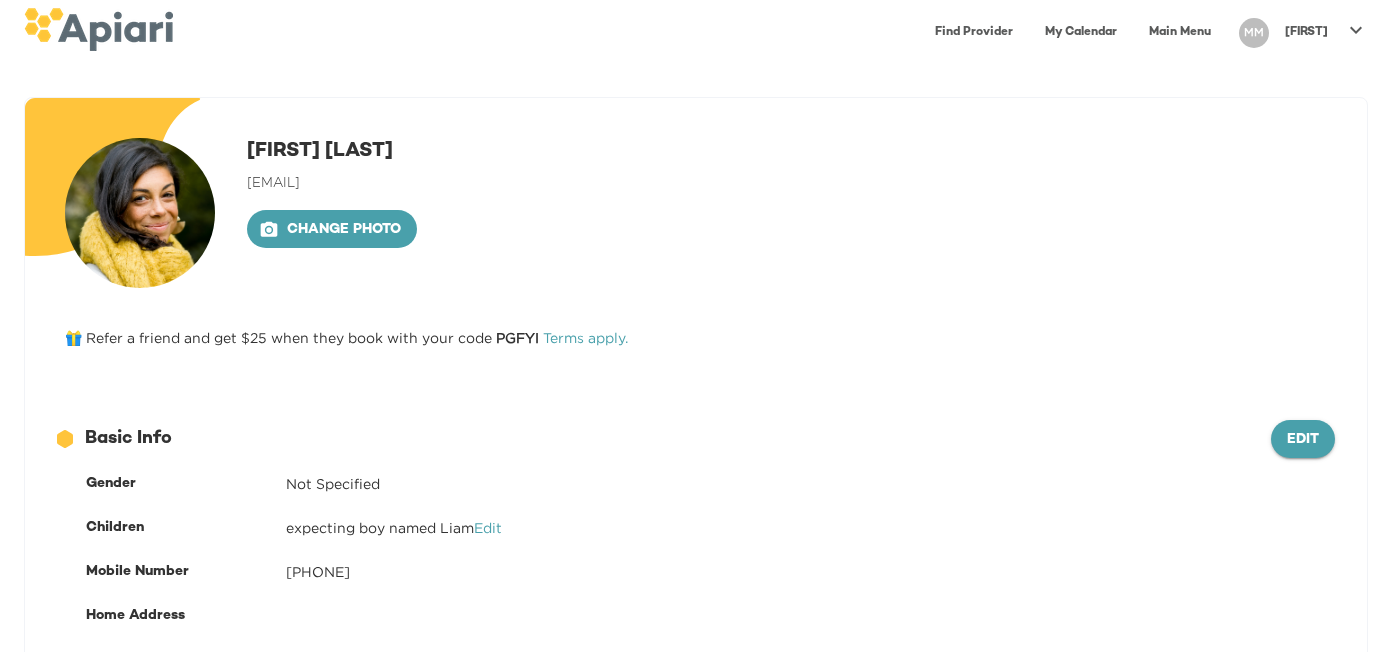 click on "Edit" at bounding box center [1303, 440] 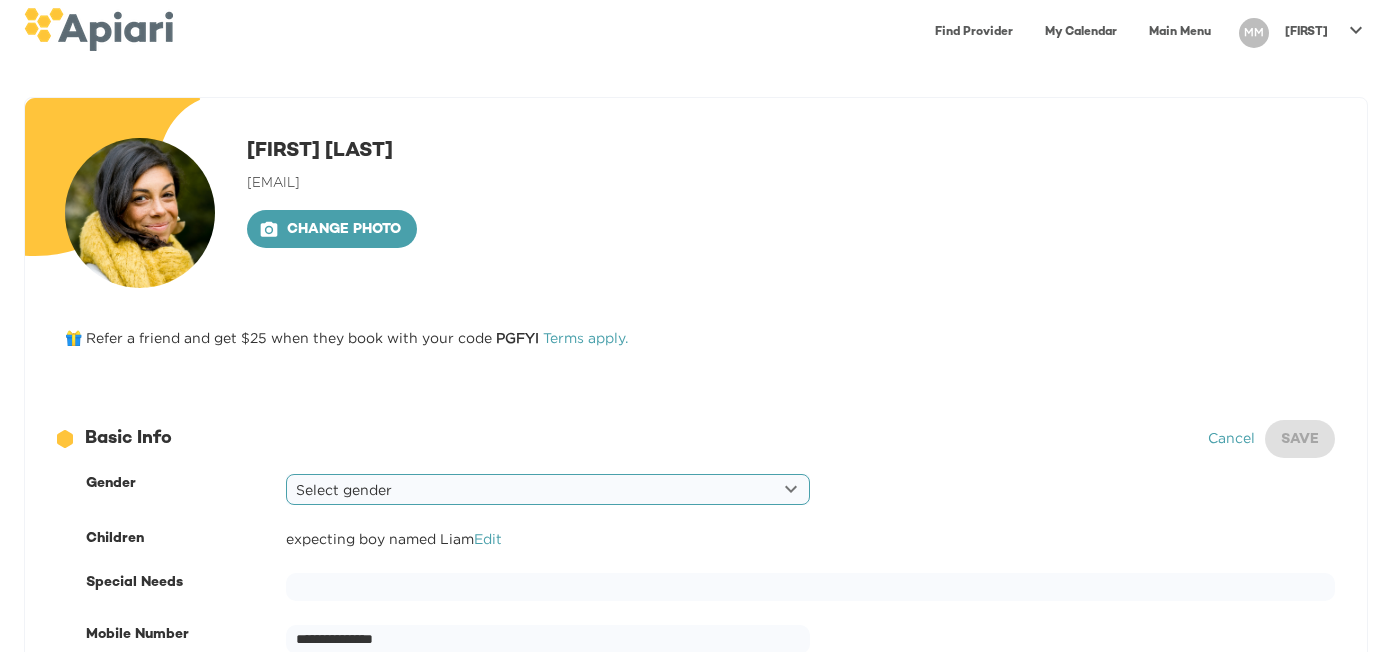 click on "**********" at bounding box center (696, 326) 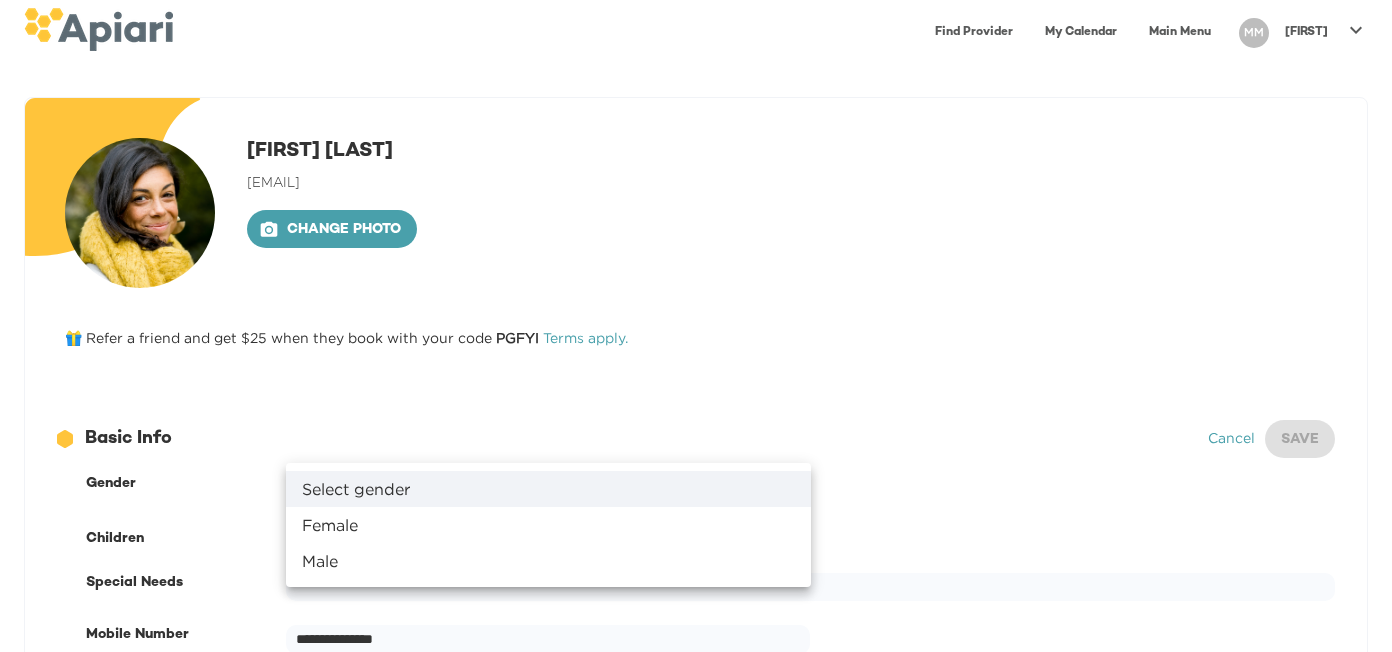 click on "Female" at bounding box center [548, 525] 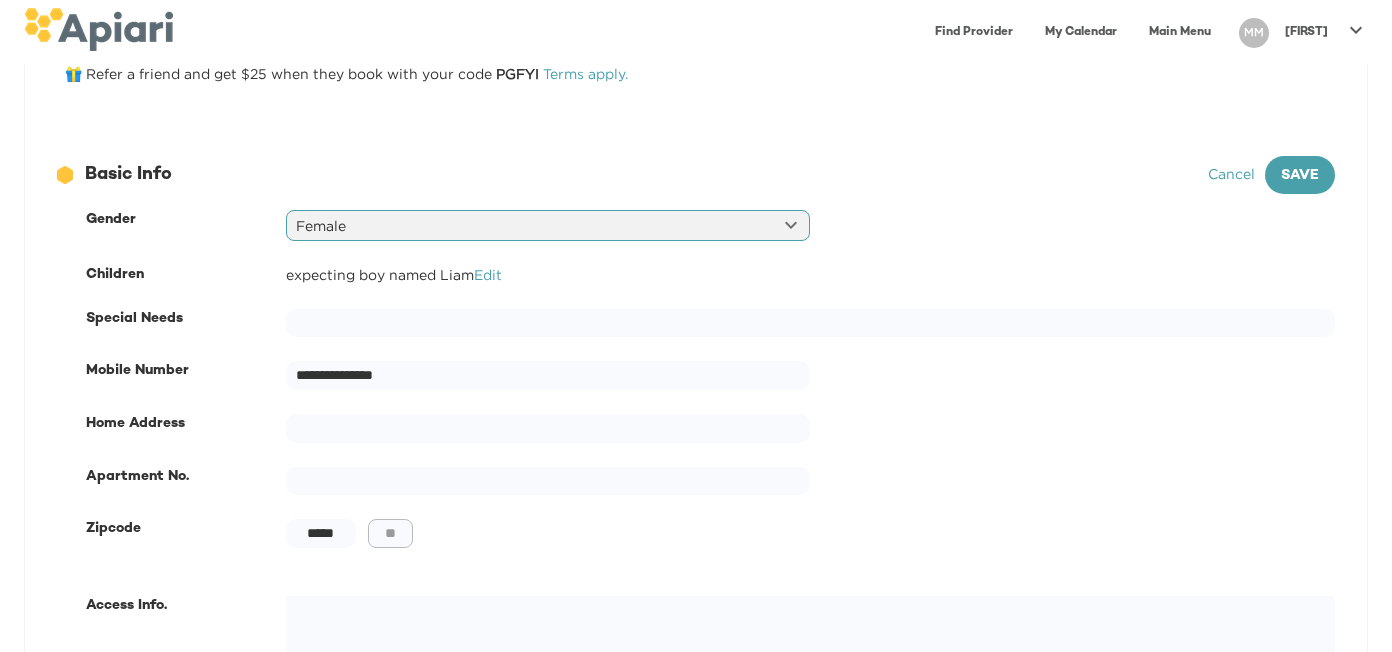 scroll, scrollTop: 285, scrollLeft: 0, axis: vertical 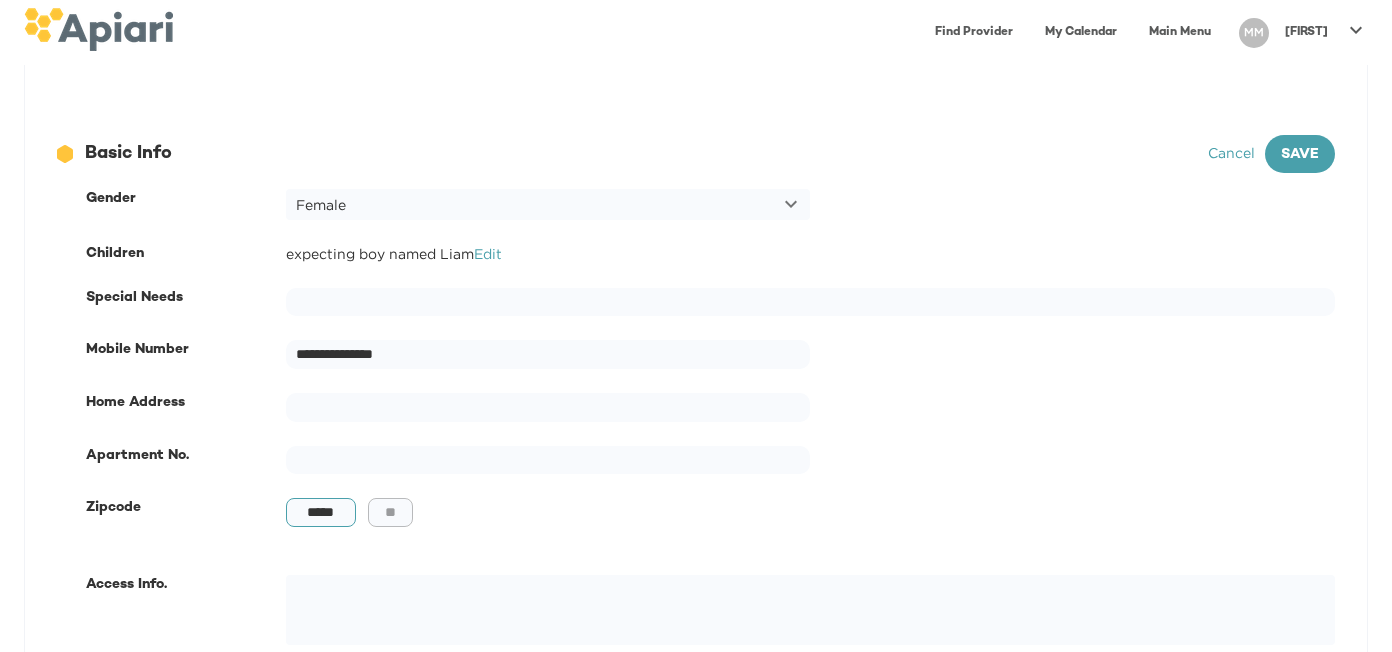 drag, startPoint x: 342, startPoint y: 512, endPoint x: 292, endPoint y: 510, distance: 50.039986 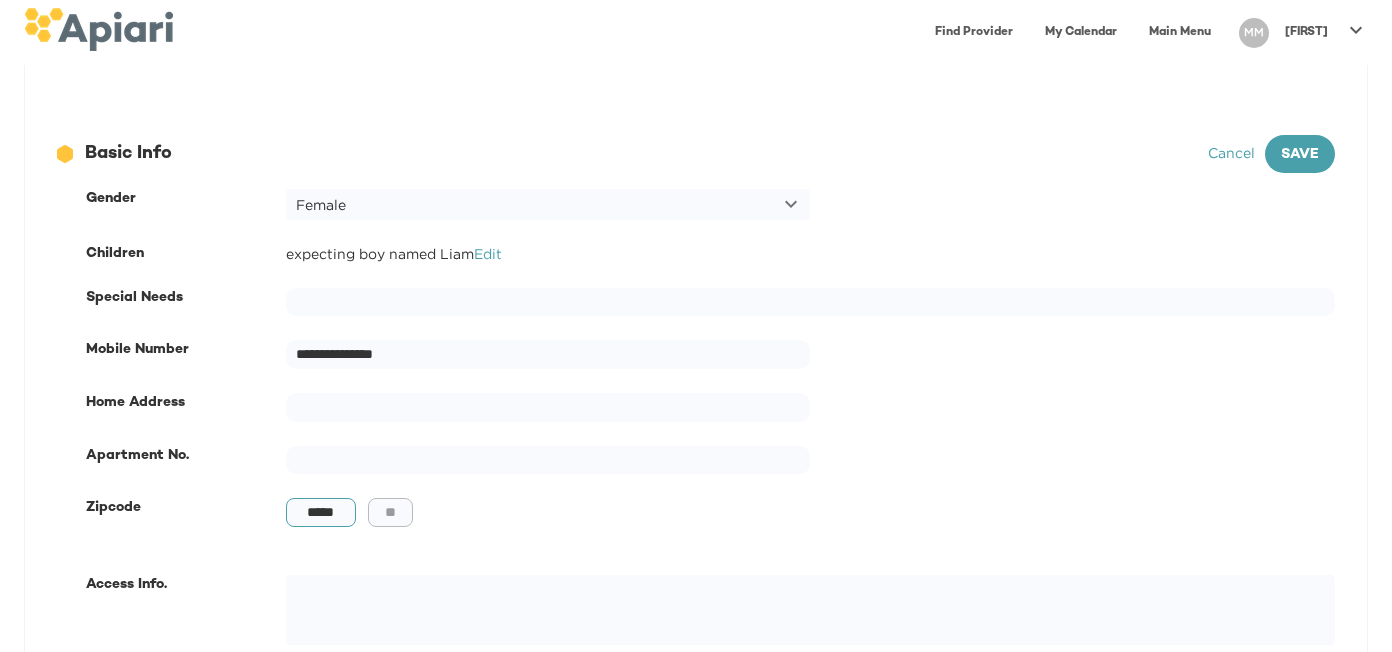 click on "*****" at bounding box center [321, 512] 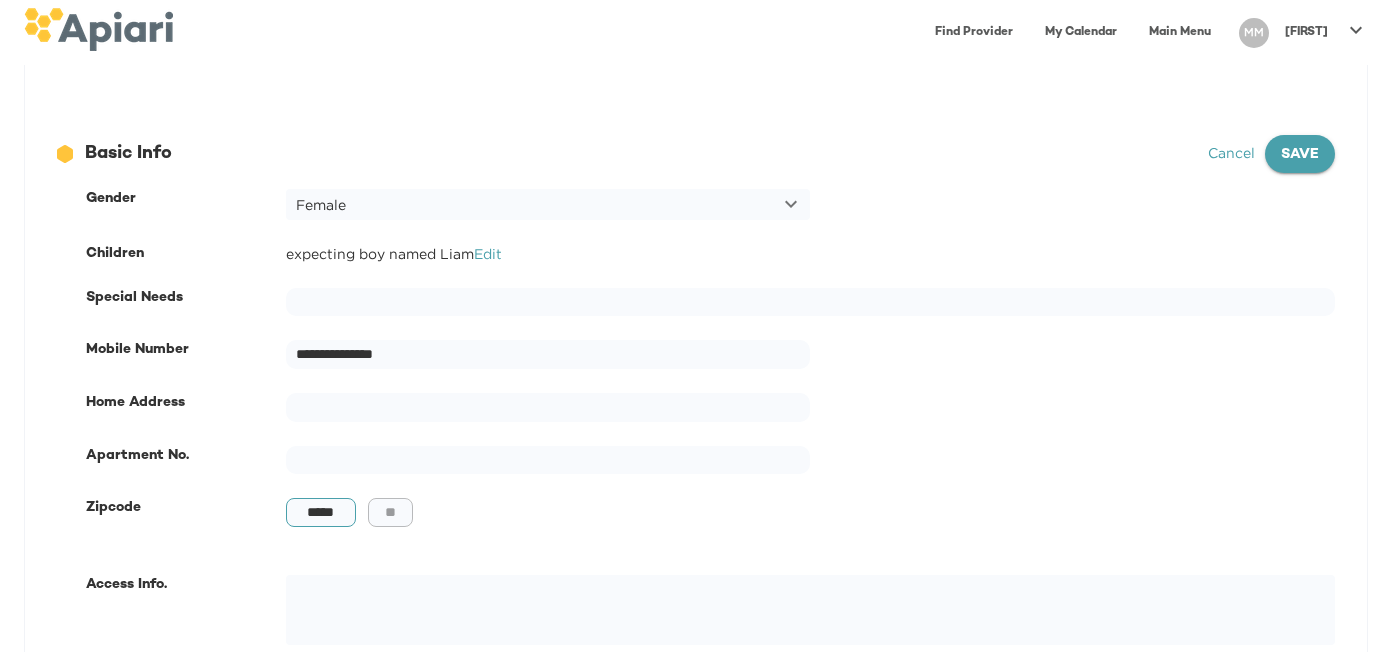 type on "*****" 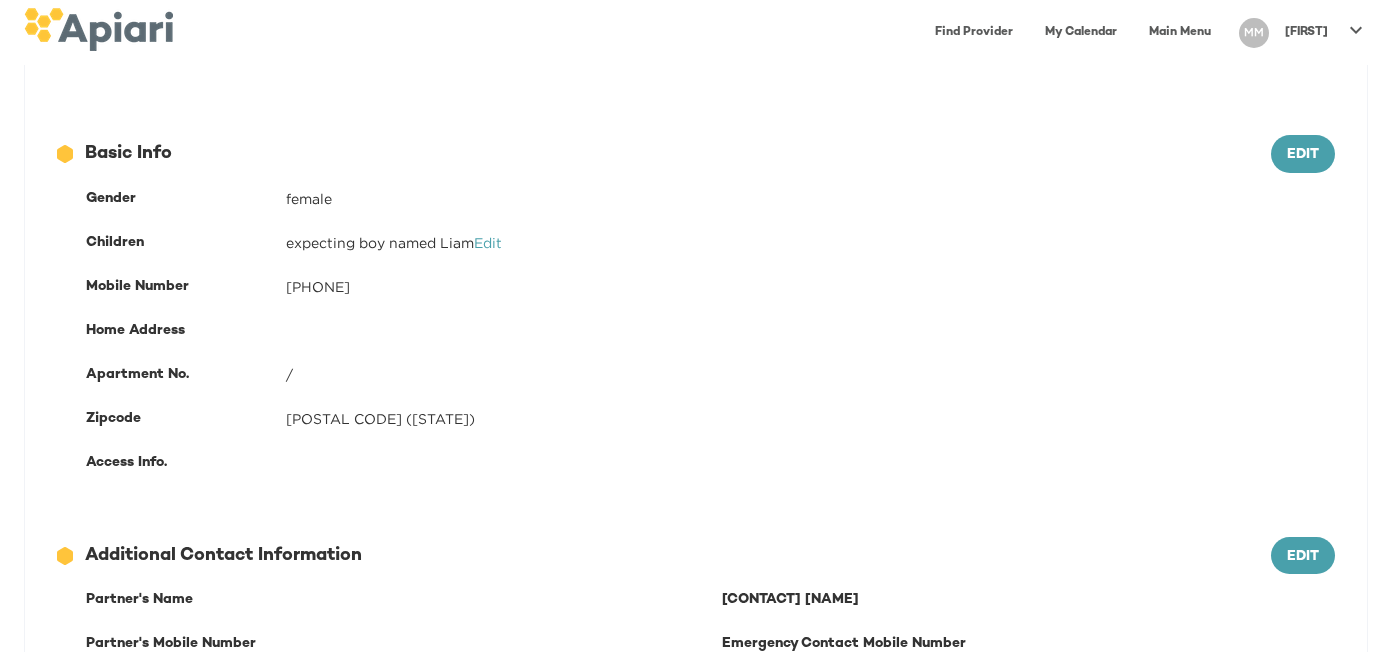 click on "Find Provider" at bounding box center [974, 32] 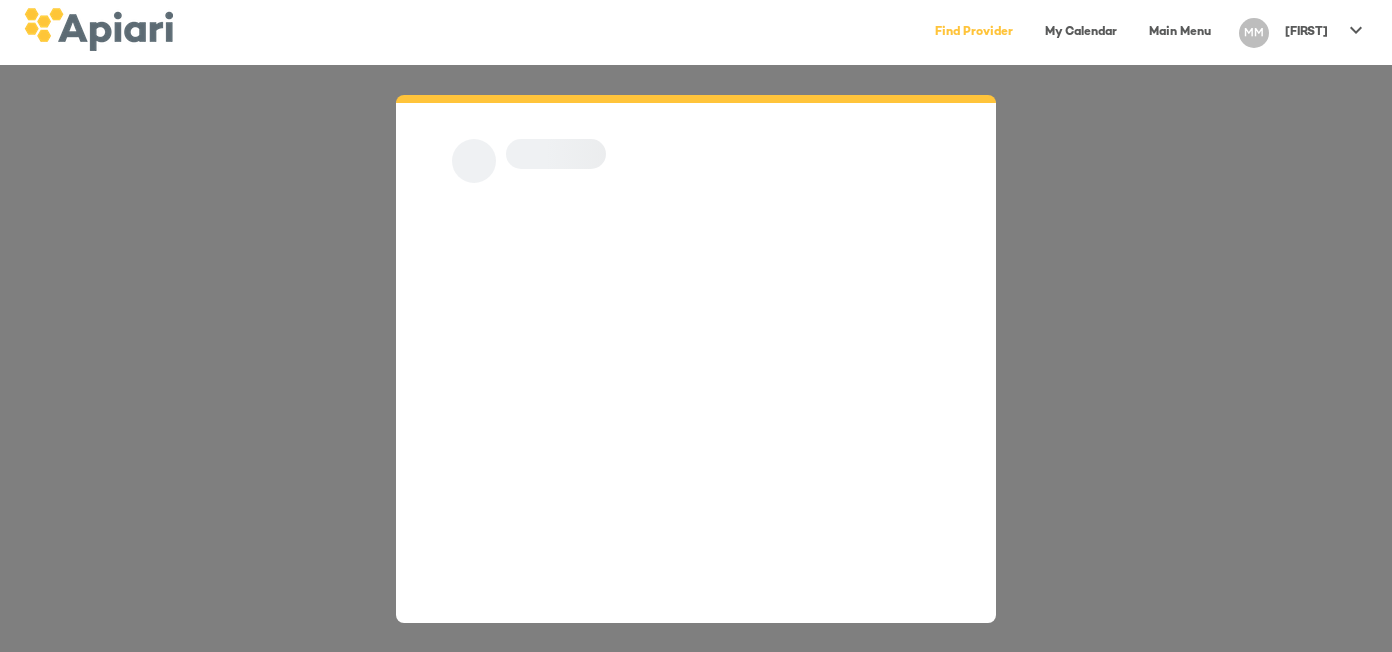 scroll, scrollTop: 0, scrollLeft: 0, axis: both 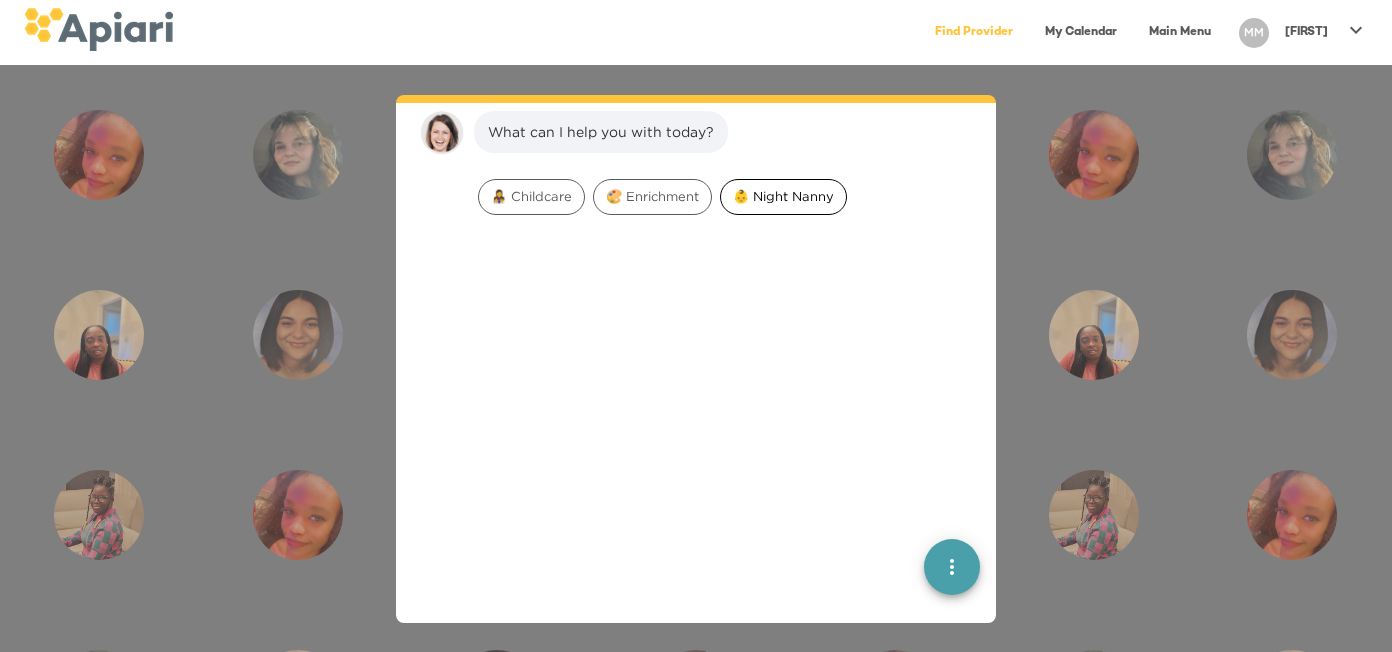 click on "👶 Night Nanny" at bounding box center [531, 196] 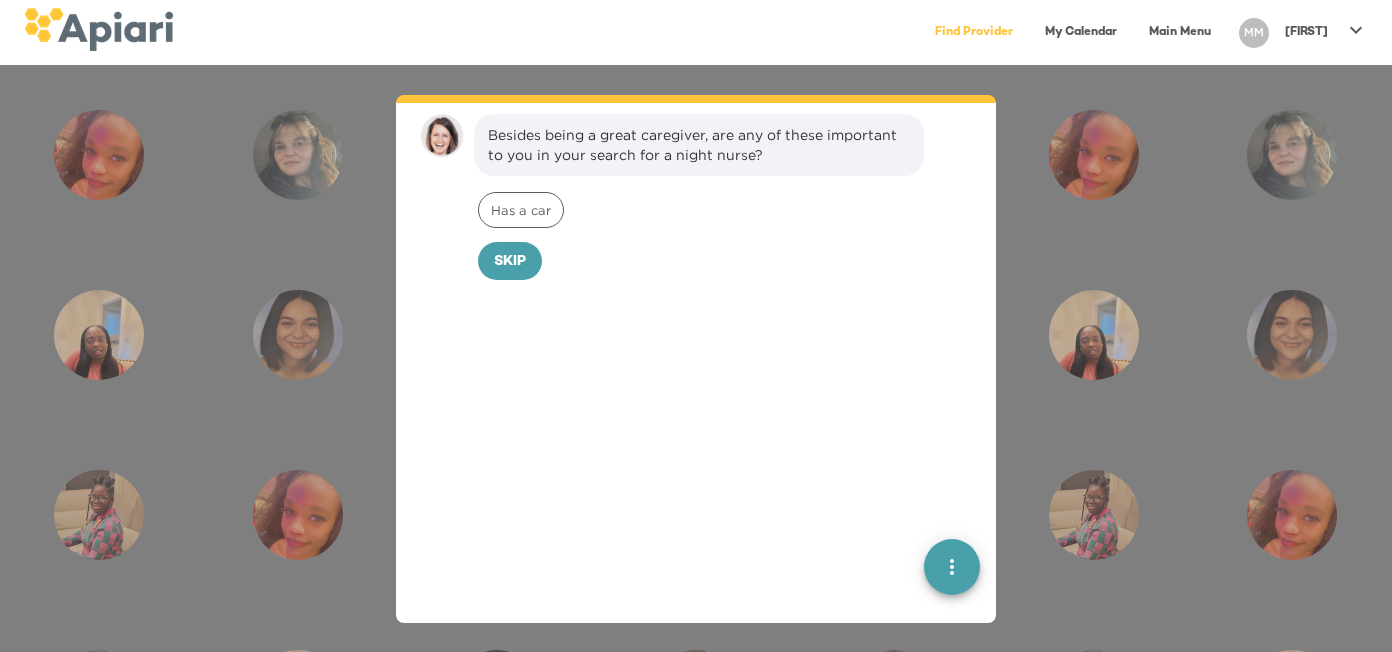 scroll, scrollTop: 154, scrollLeft: 0, axis: vertical 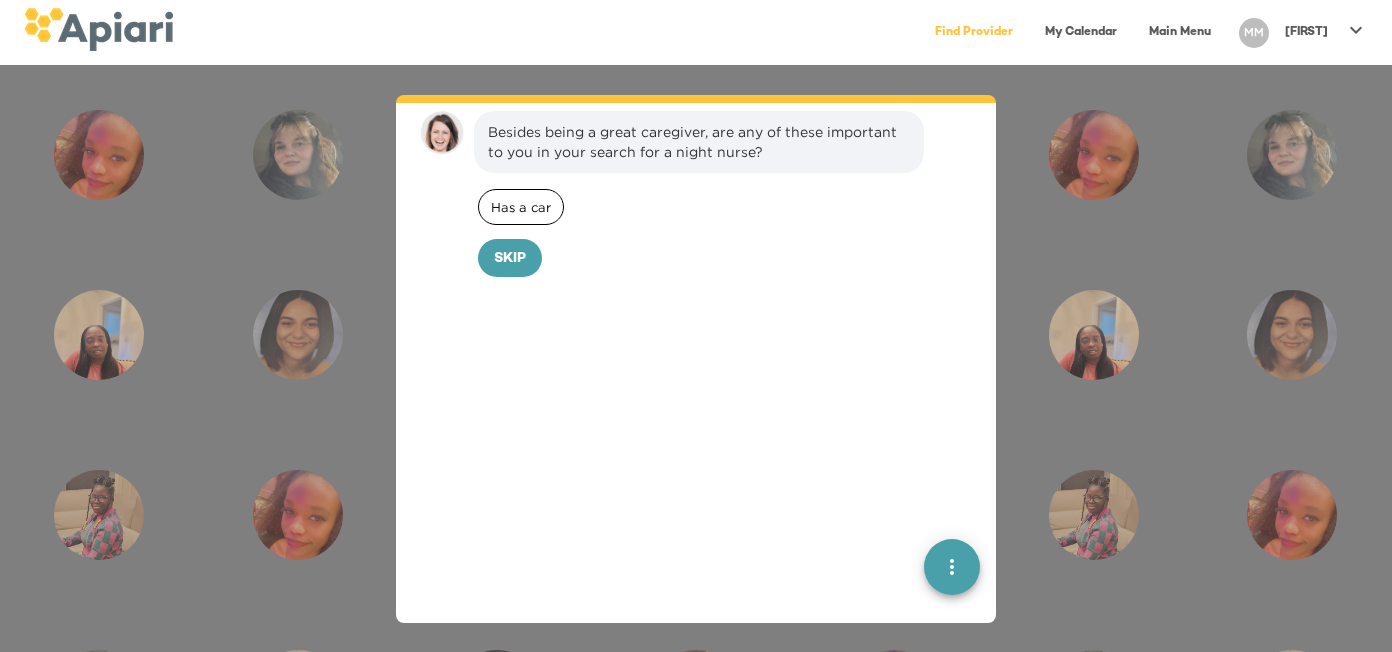click on "Has a car" at bounding box center (521, 207) 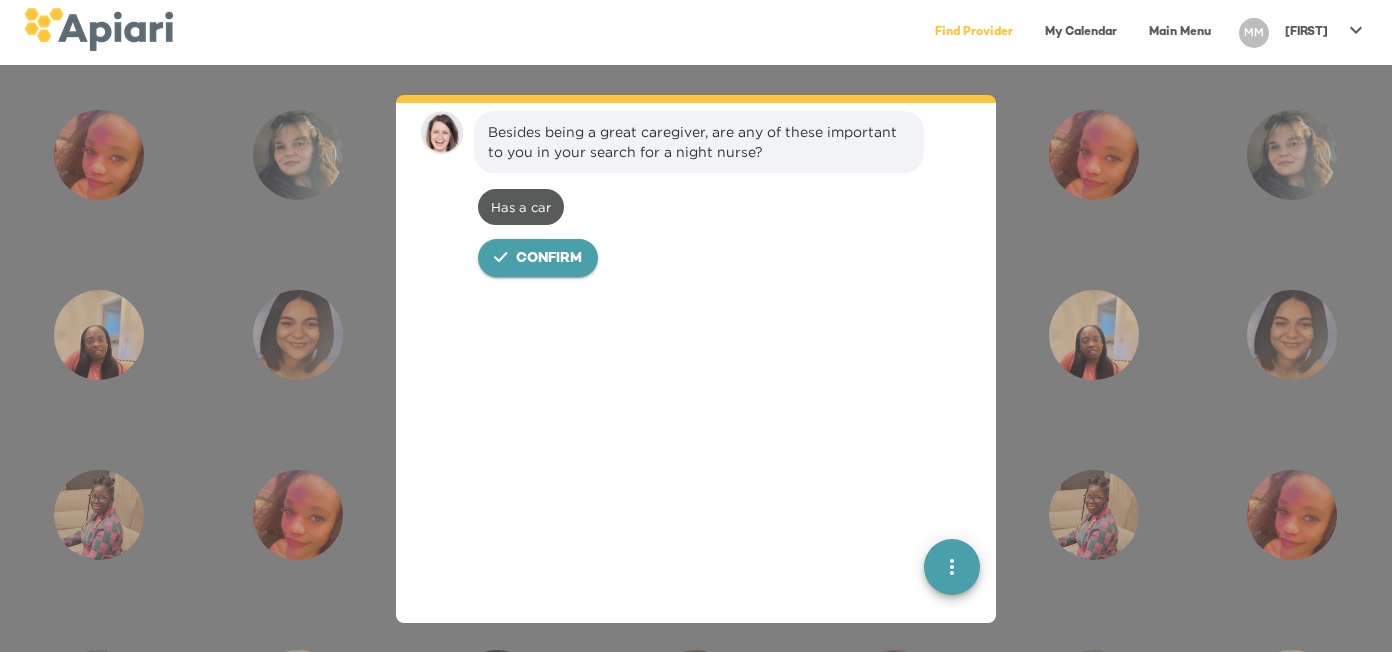 click on "Confirm" at bounding box center [549, 259] 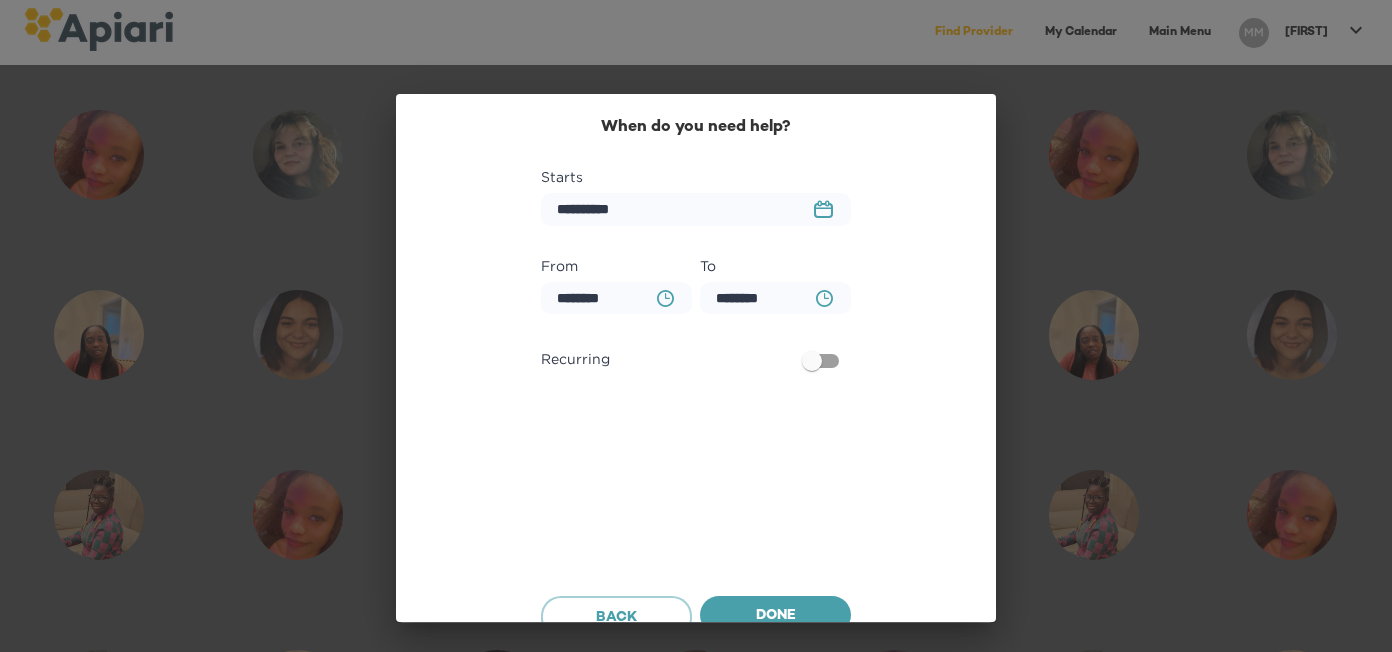 scroll, scrollTop: 291, scrollLeft: 0, axis: vertical 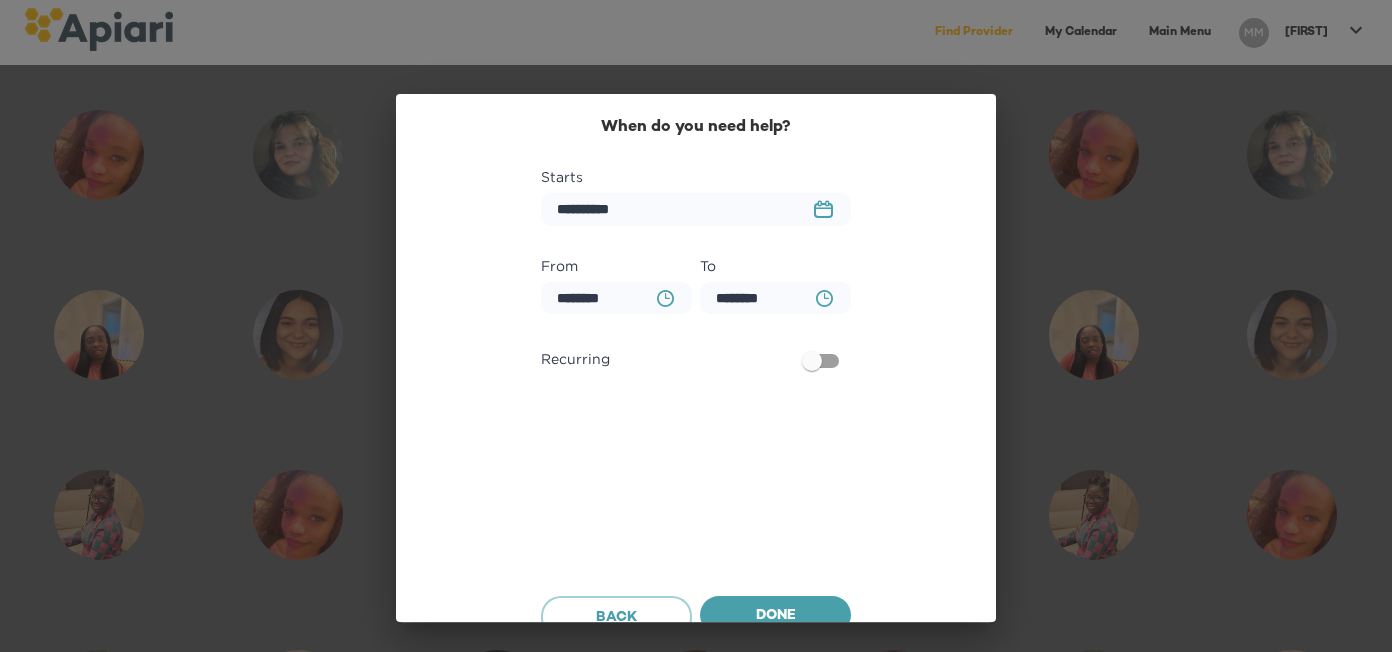 click on "23979DC4-A7E4-489C-88E7-37869341D308 Created with sketchtool." at bounding box center (823, 209) 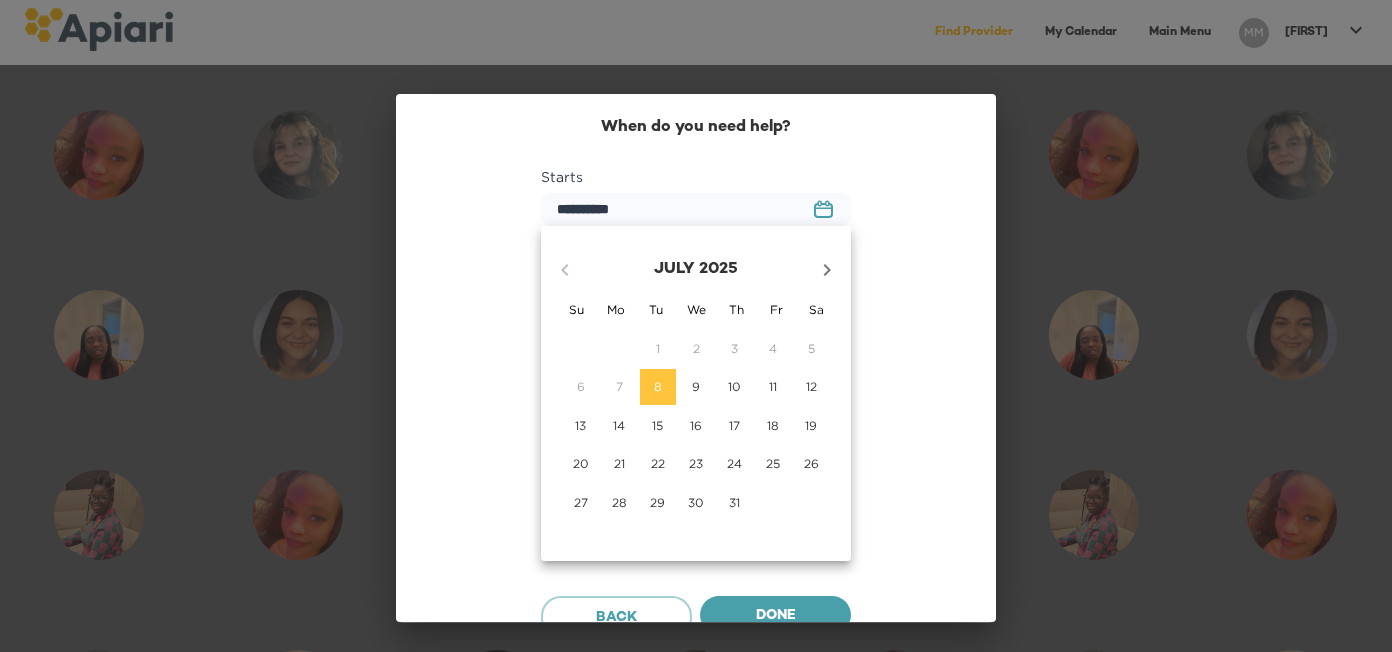 click at bounding box center (564, 270) 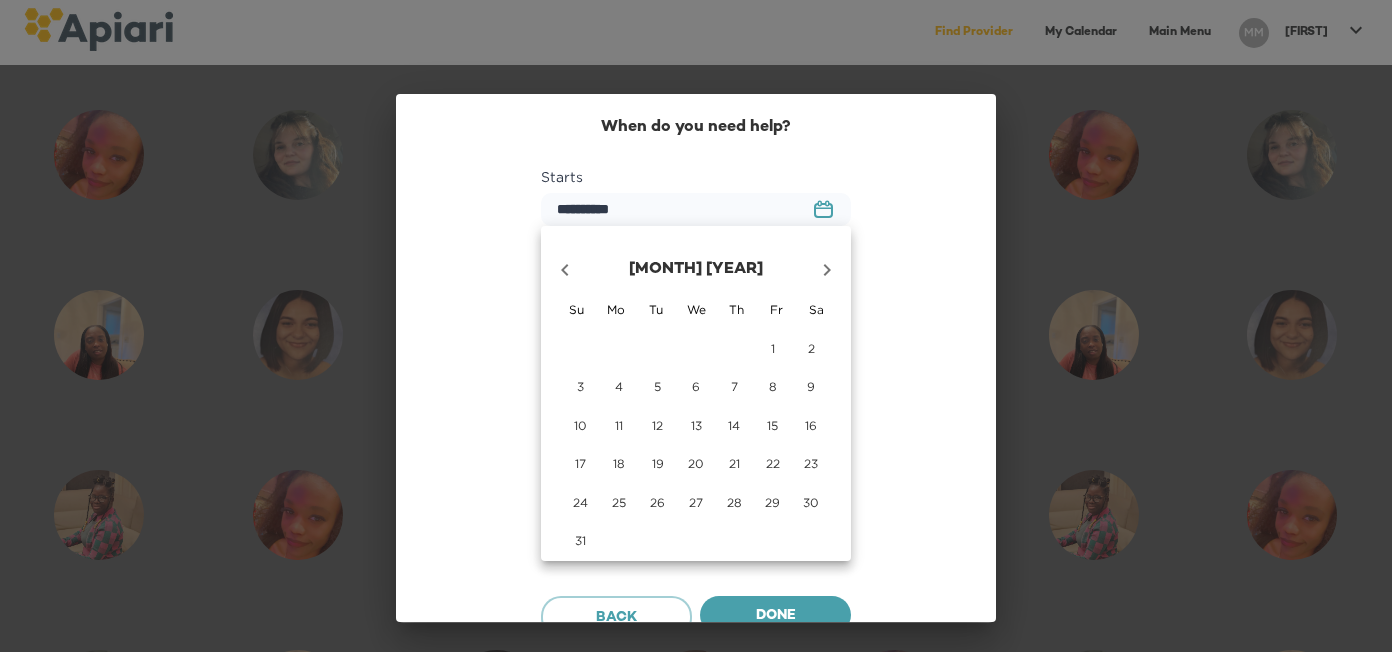 click at bounding box center [564, 270] 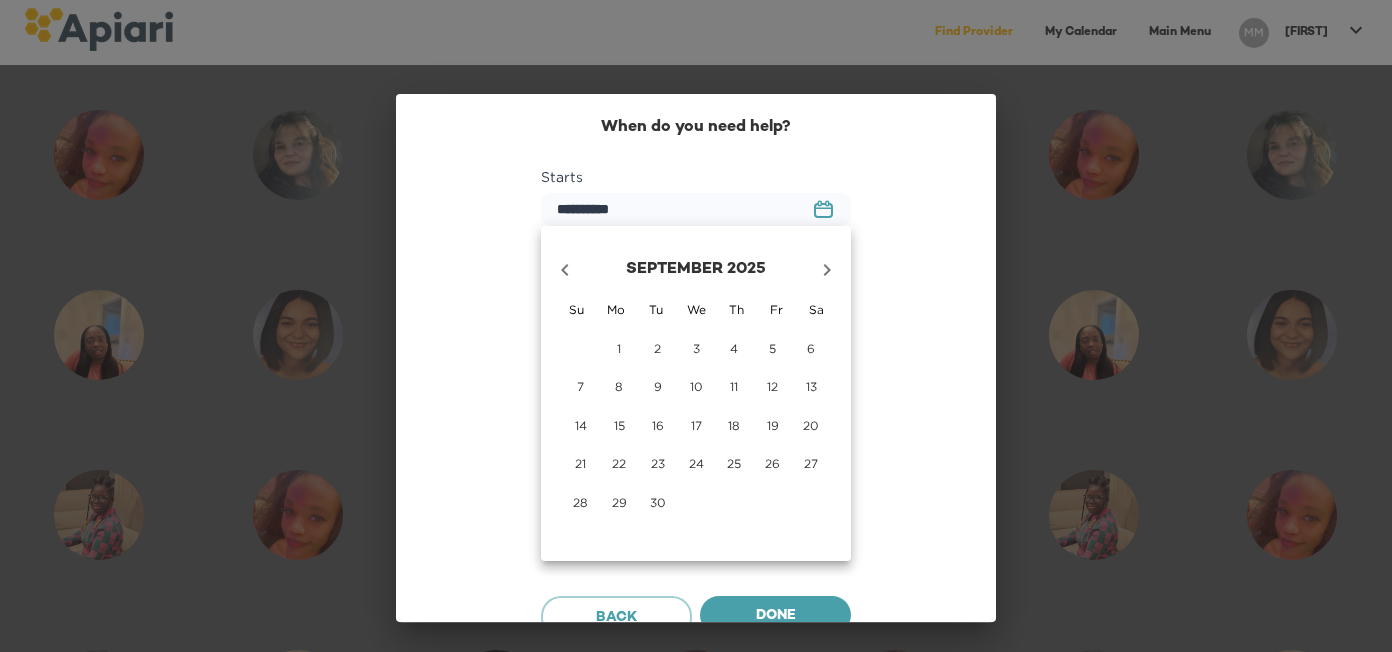 click on "8" at bounding box center [580, 348] 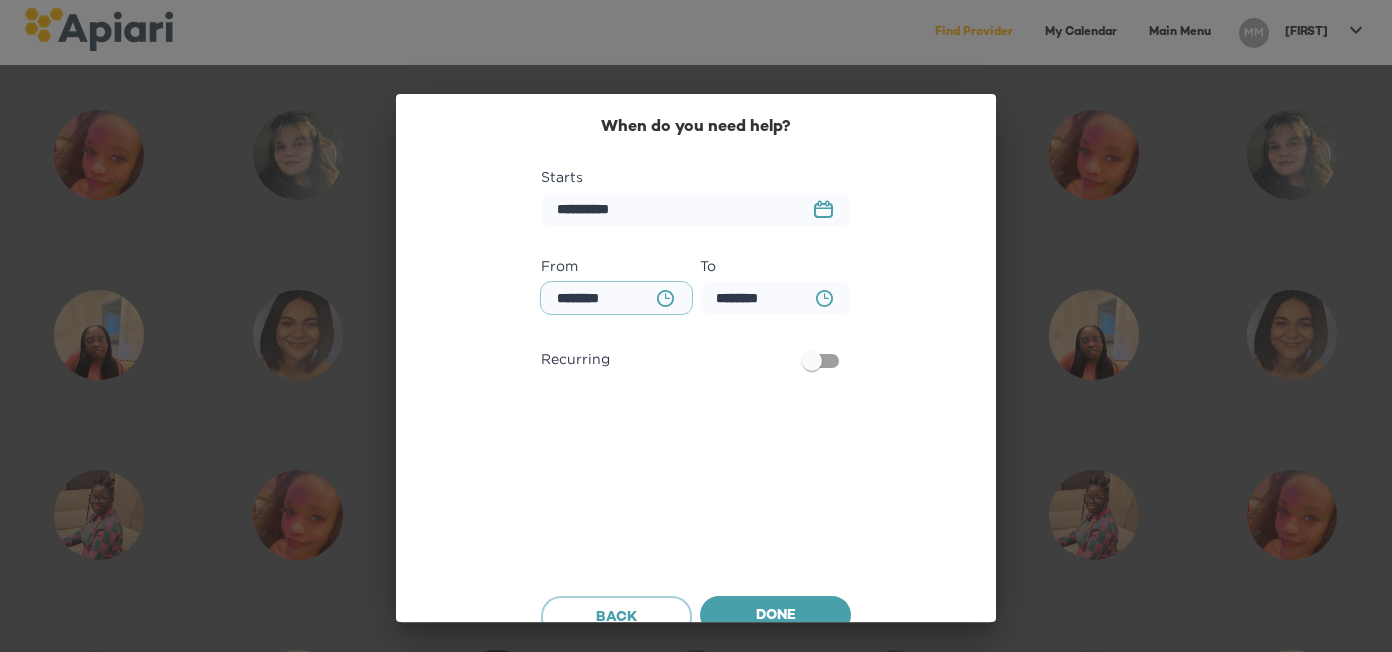 click on "********" at bounding box center (616, 298) 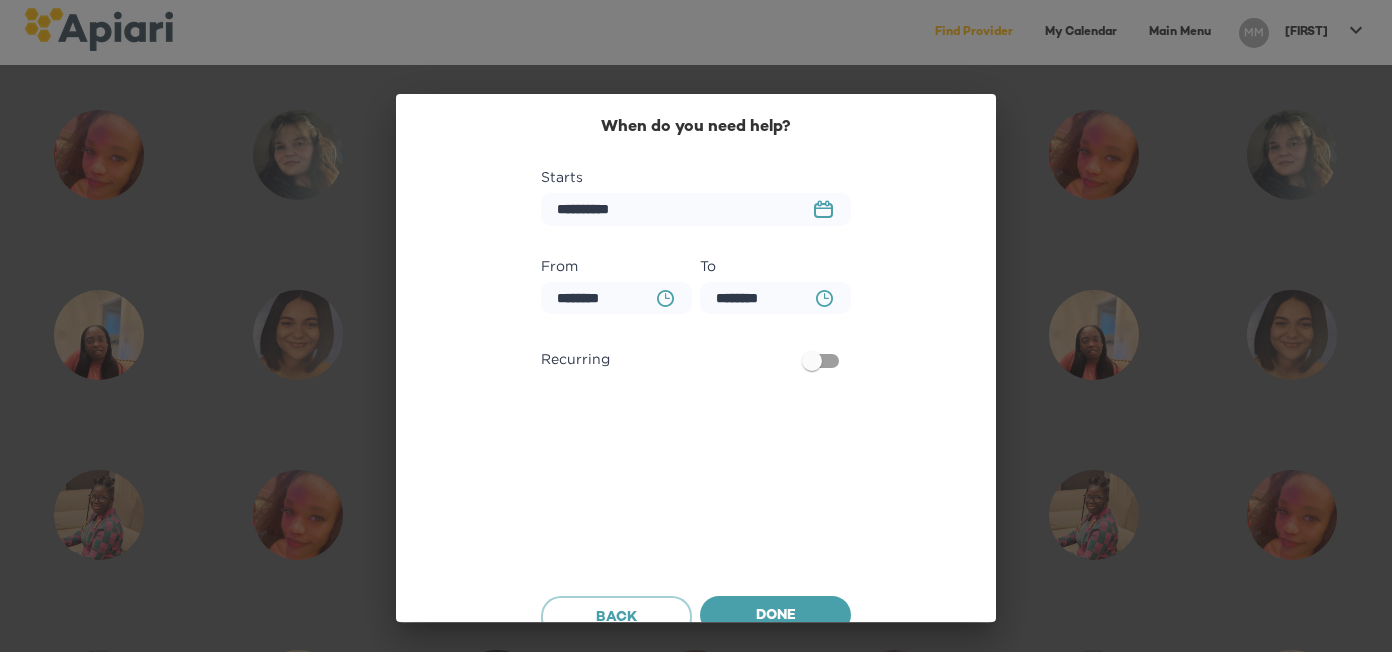 click on "BA0D2328-0349-4FFE-B945-982DA367CA30 Created with sketchtool." at bounding box center (665, 298) 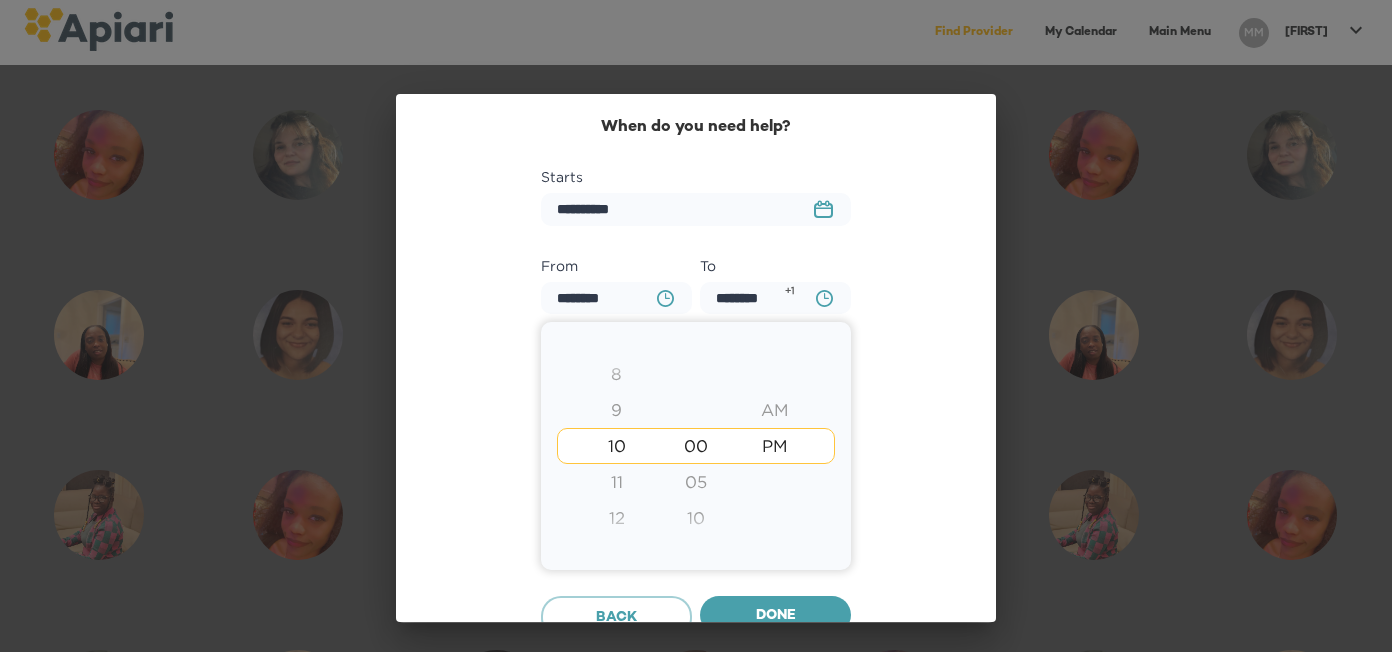 click on "9" at bounding box center [616, 410] 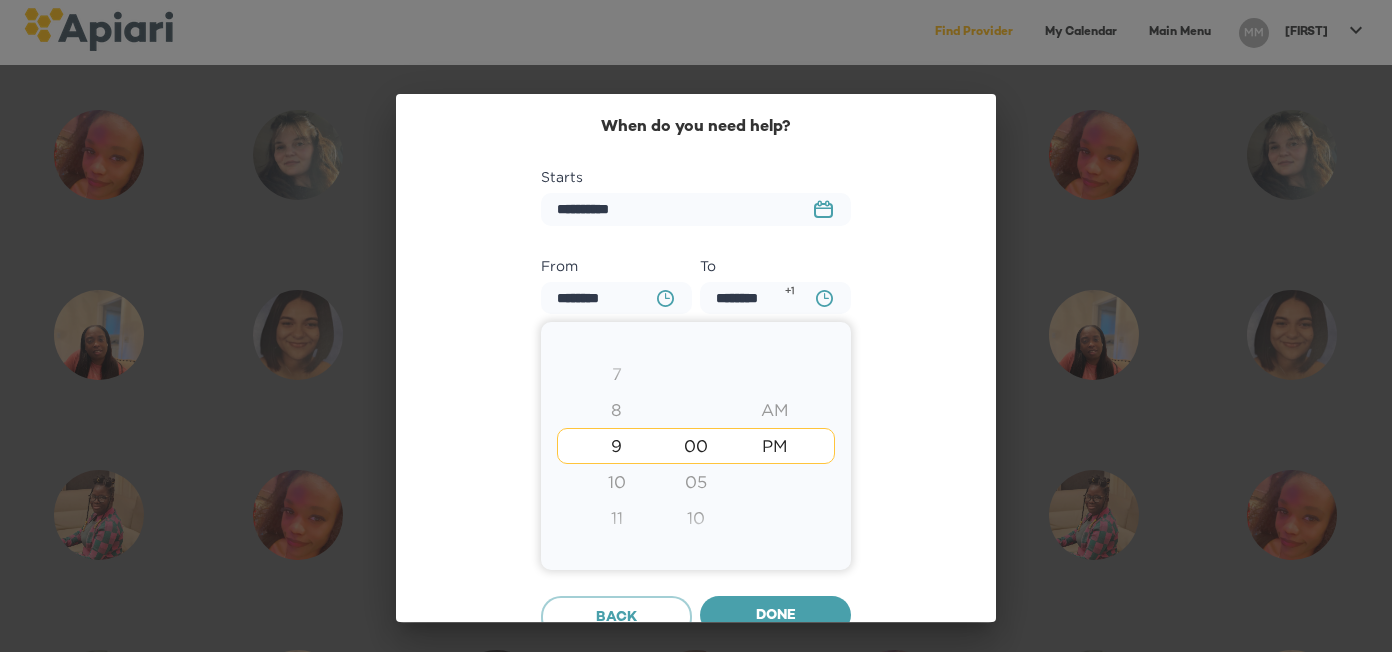 click at bounding box center (696, 326) 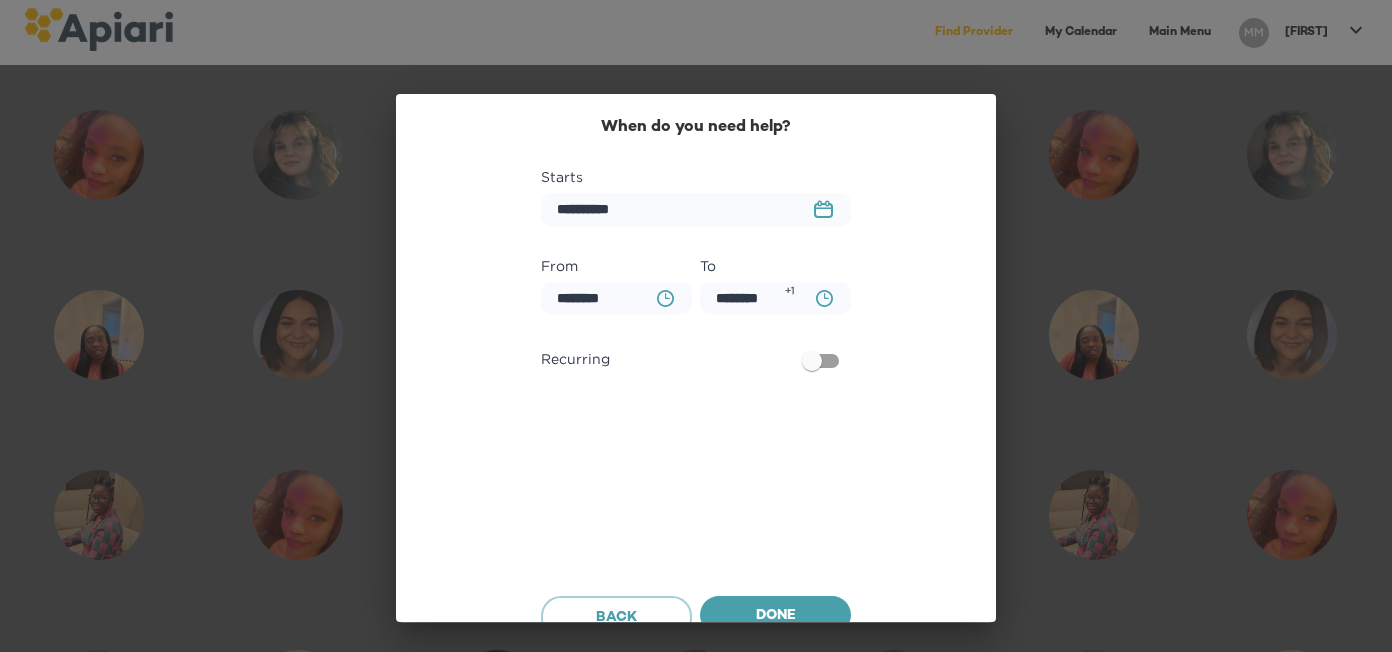 click on "BA0D2328-0349-4FFE-B945-982DA367CA30 Created with sketchtool." at bounding box center (824, 298) 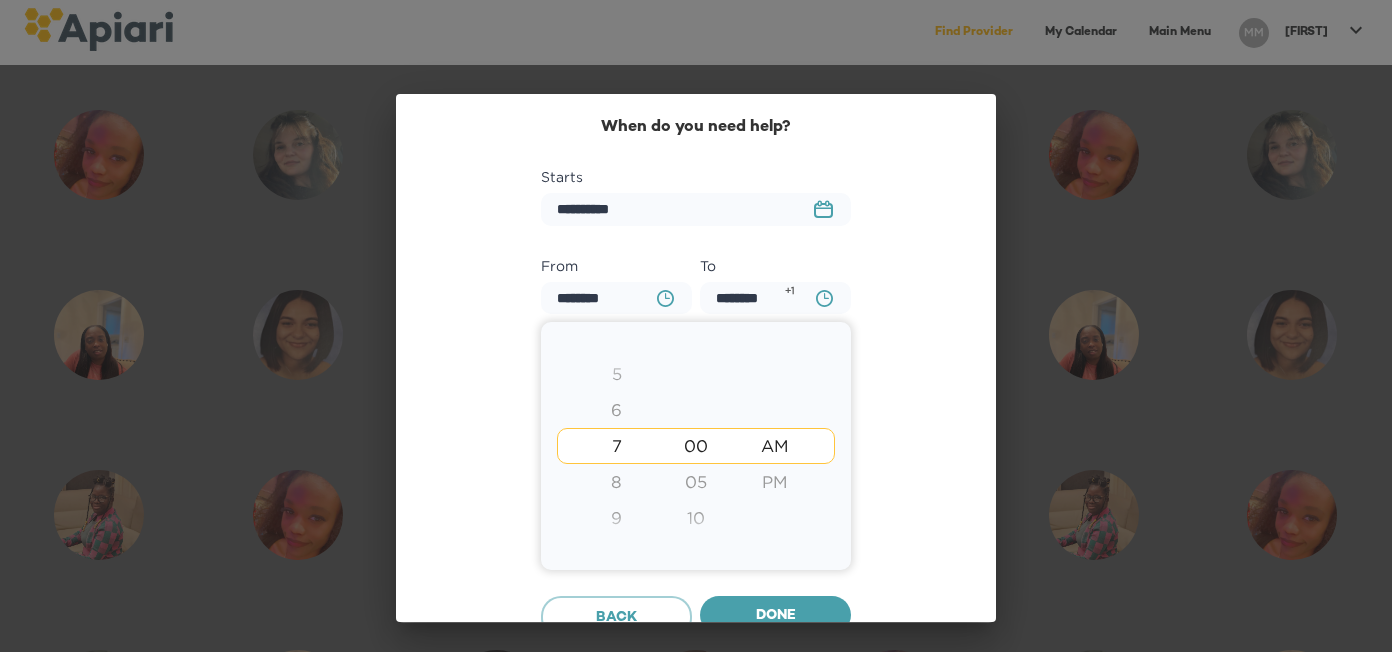 click on "6" at bounding box center (616, 410) 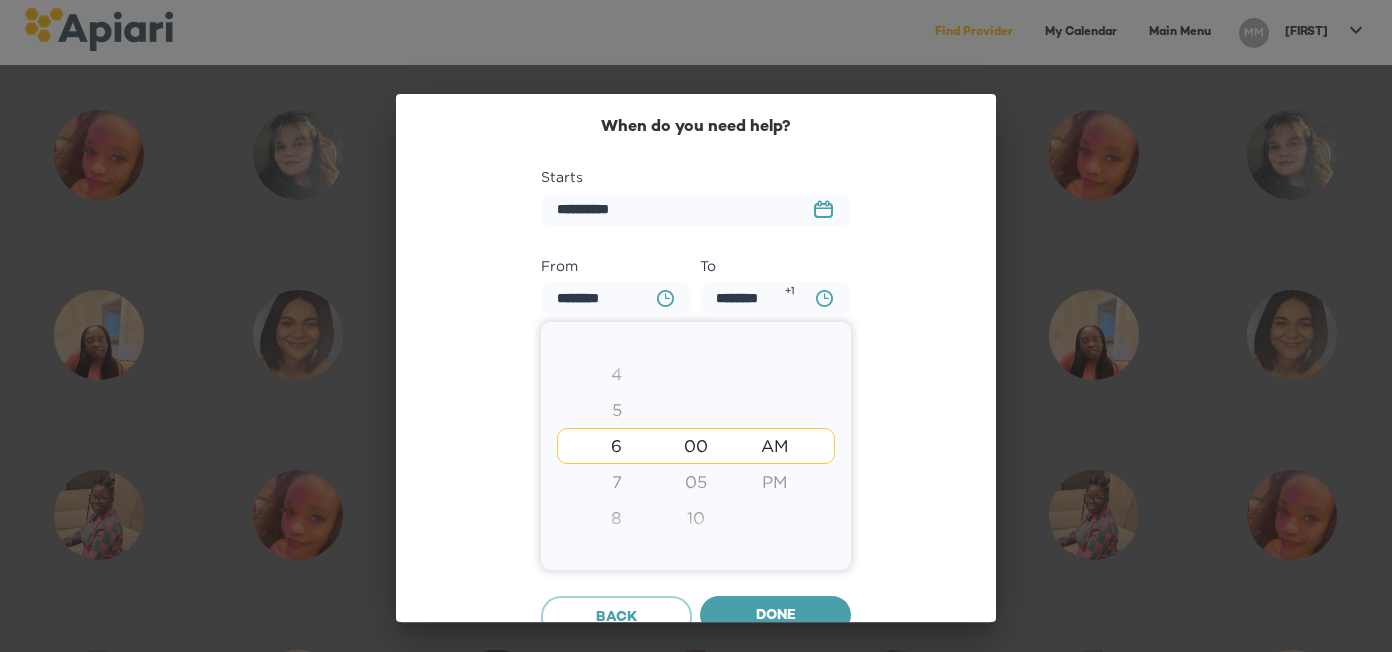 click at bounding box center (696, 326) 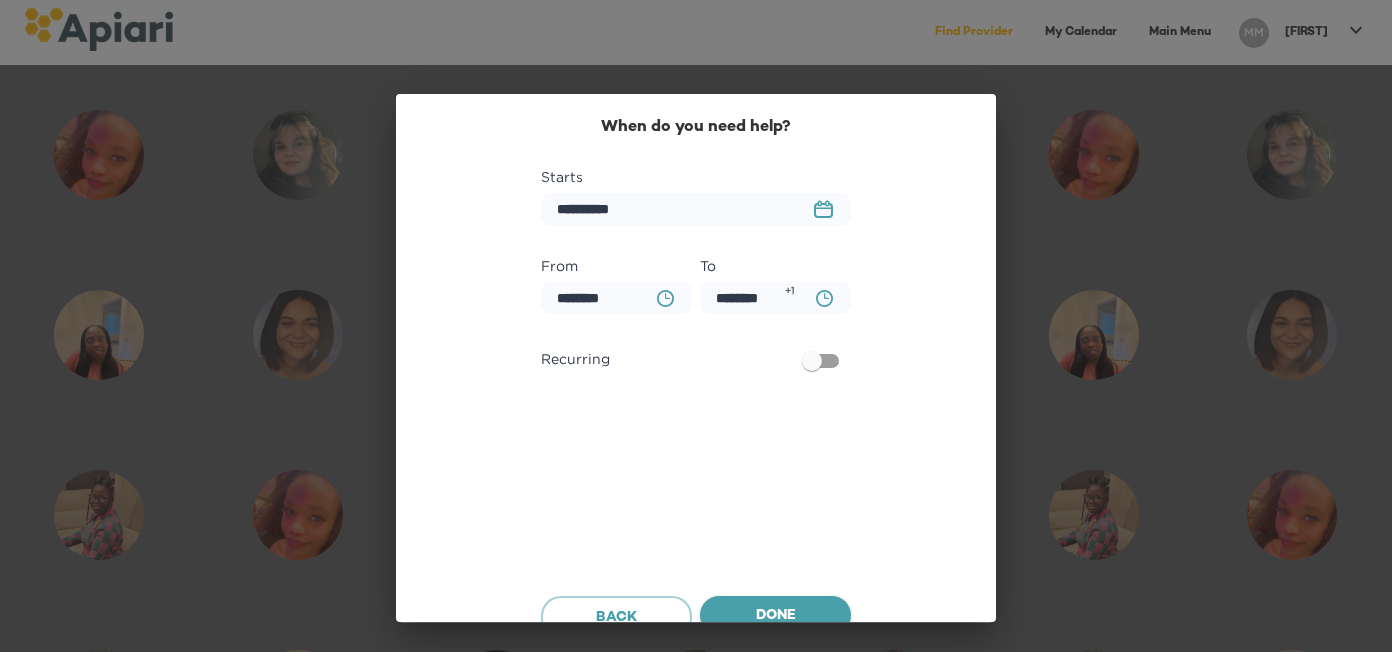 click on "Done" at bounding box center (775, 616) 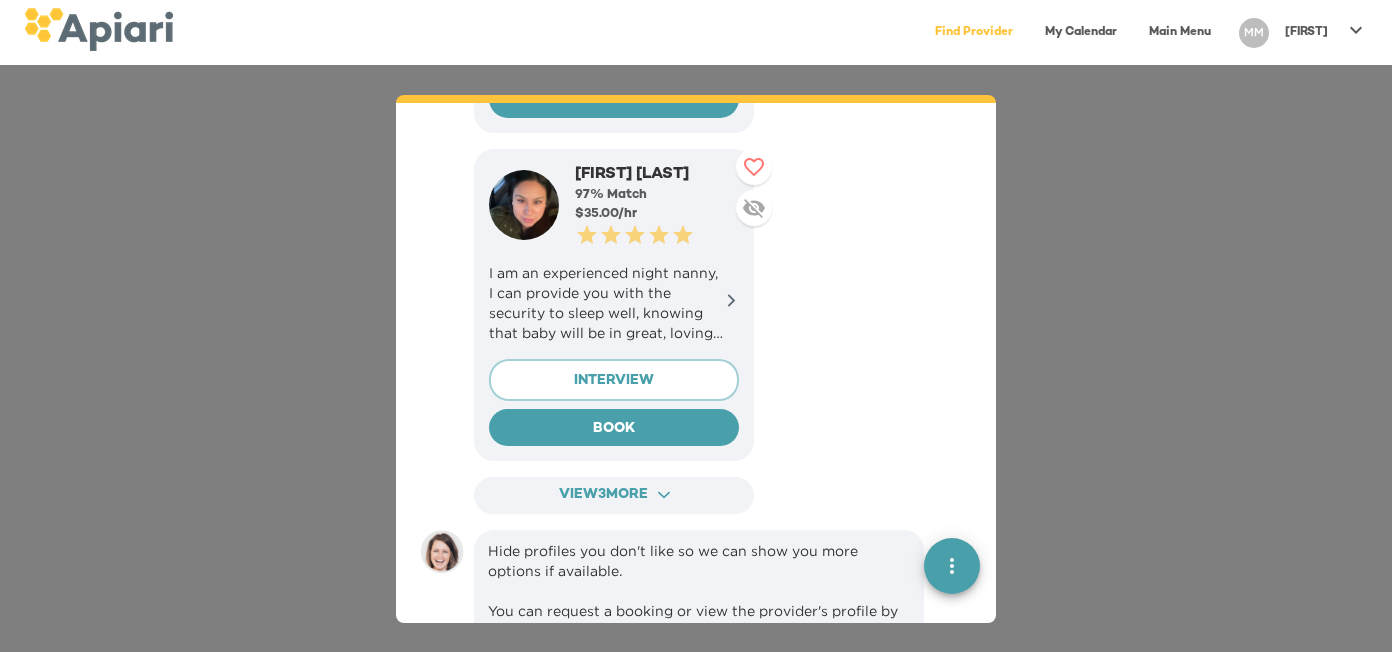 scroll, scrollTop: 1148, scrollLeft: 0, axis: vertical 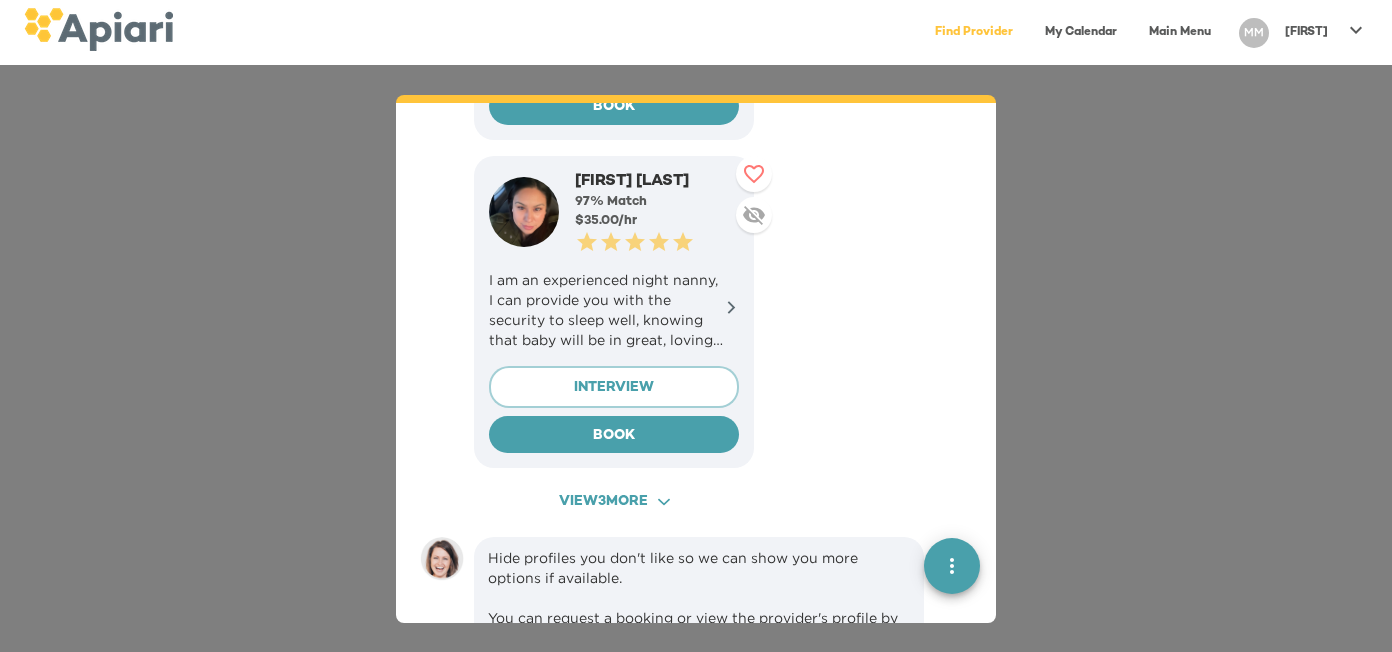 click on "[UUID] Created with sketchtool." at bounding box center (664, 502) 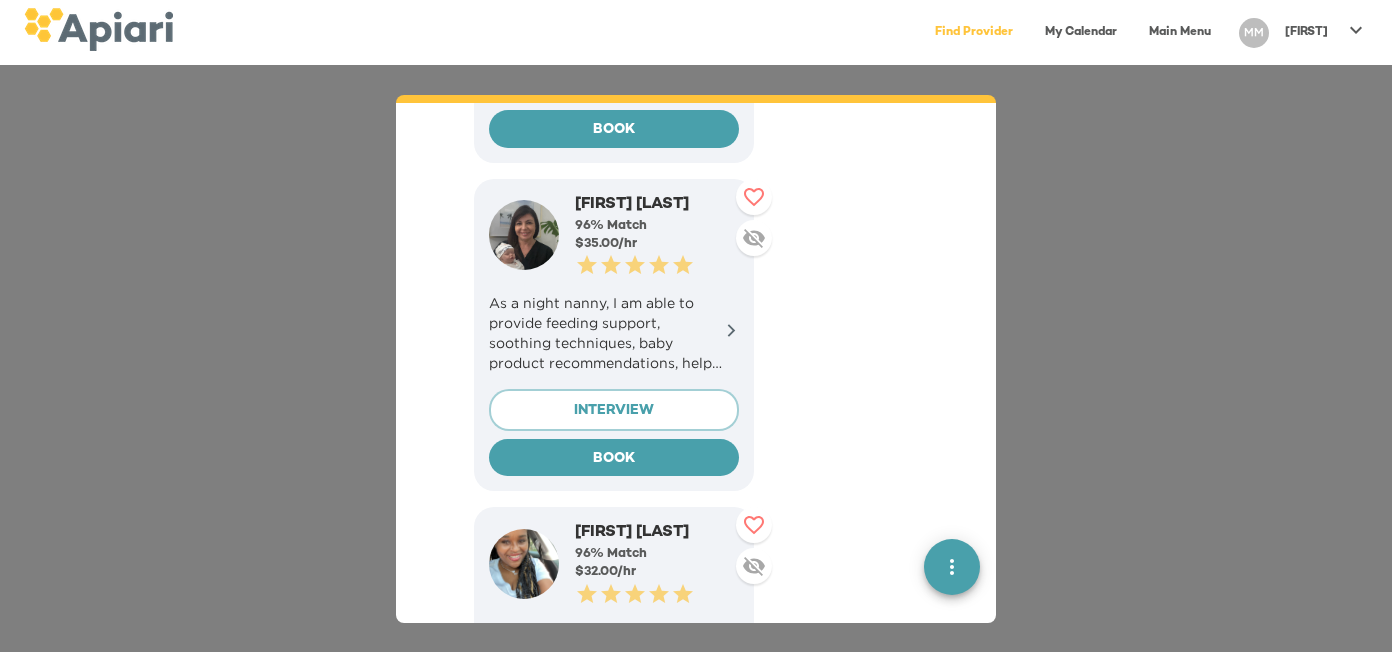 scroll, scrollTop: 1784, scrollLeft: 0, axis: vertical 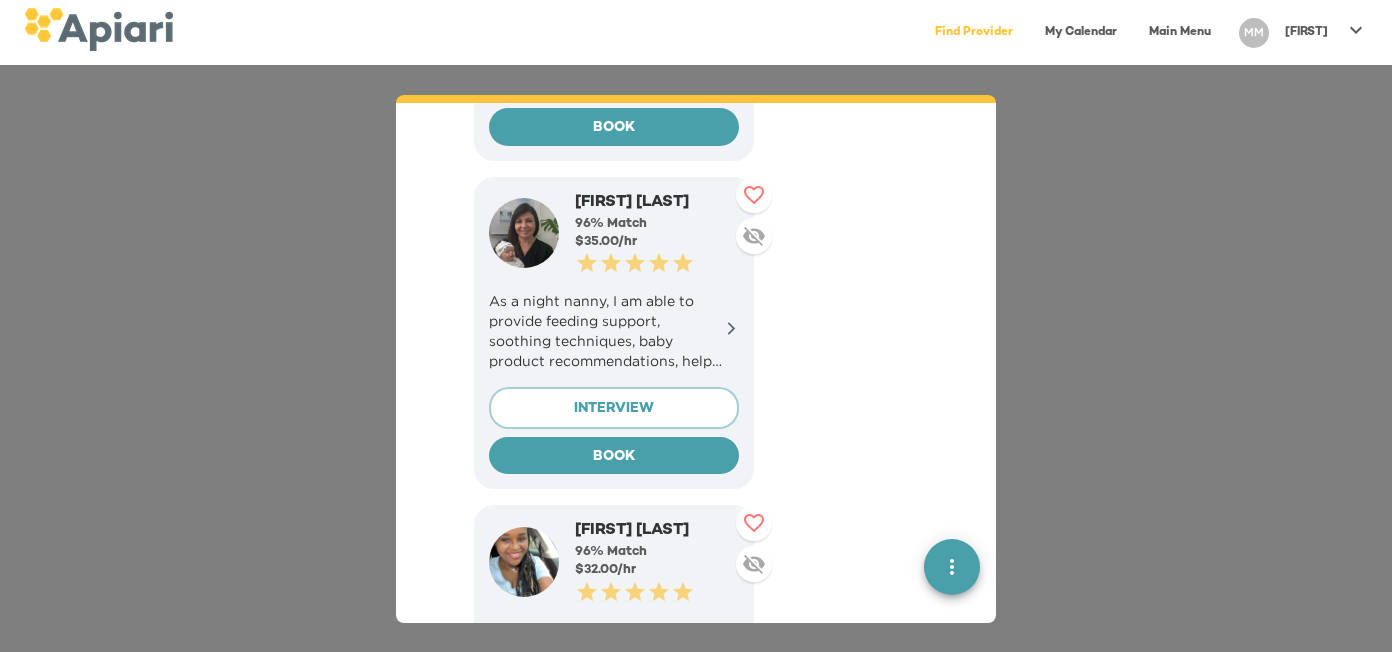 click at bounding box center (732, 328) 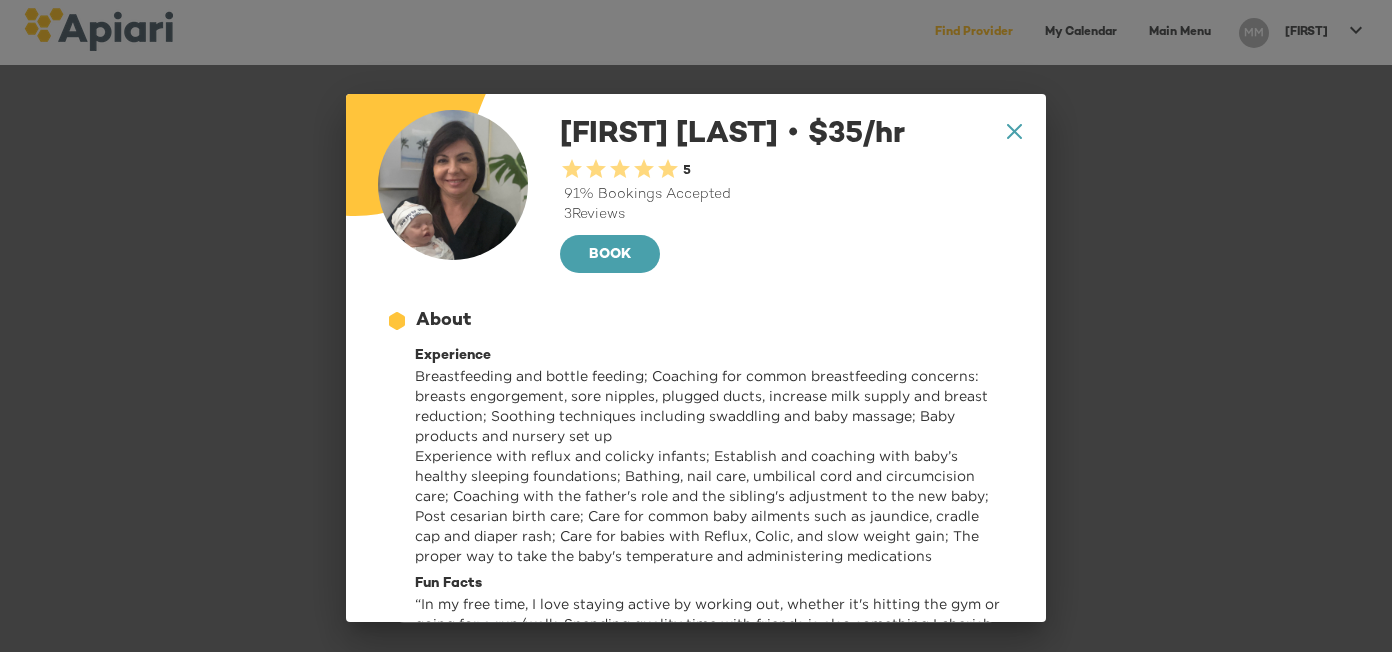 scroll, scrollTop: 0, scrollLeft: 0, axis: both 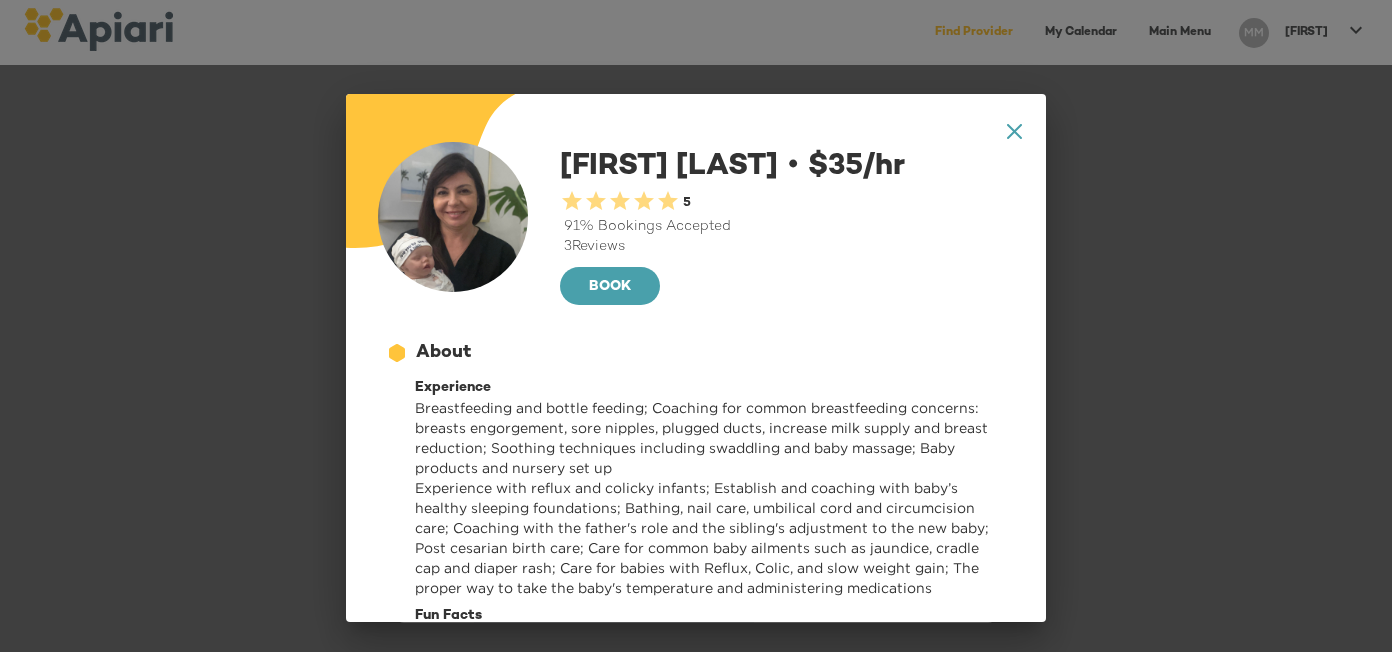 click at bounding box center (1014, 131) 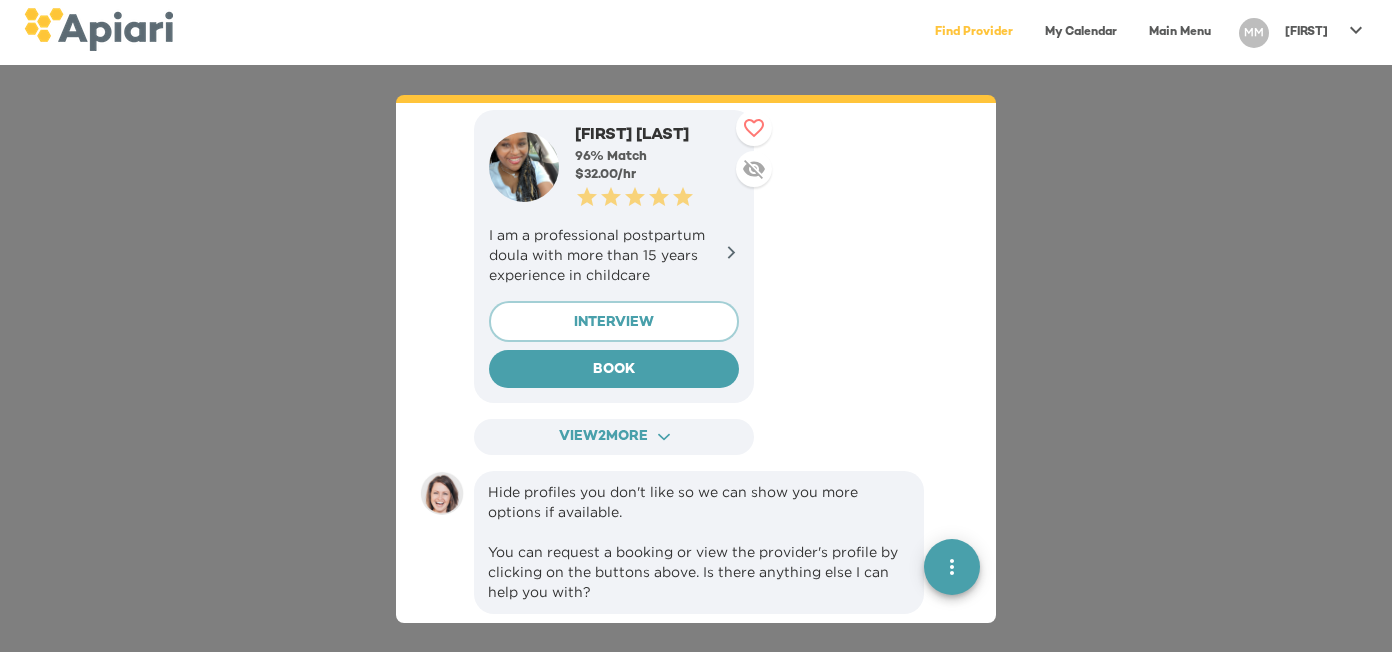 scroll, scrollTop: 2182, scrollLeft: 0, axis: vertical 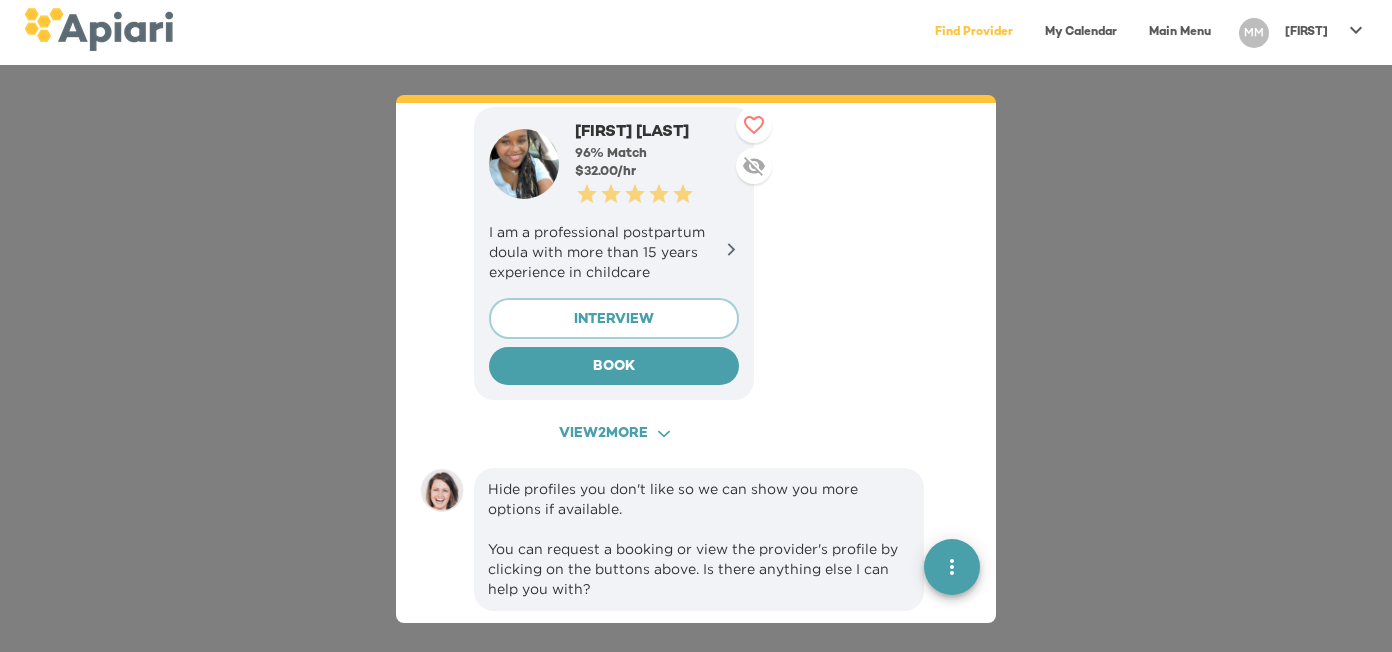 click on "View  2  more ACAF9A9D-F959-4453-8A96-698DF63F3F06 Created with sketchtool." at bounding box center (614, 434) 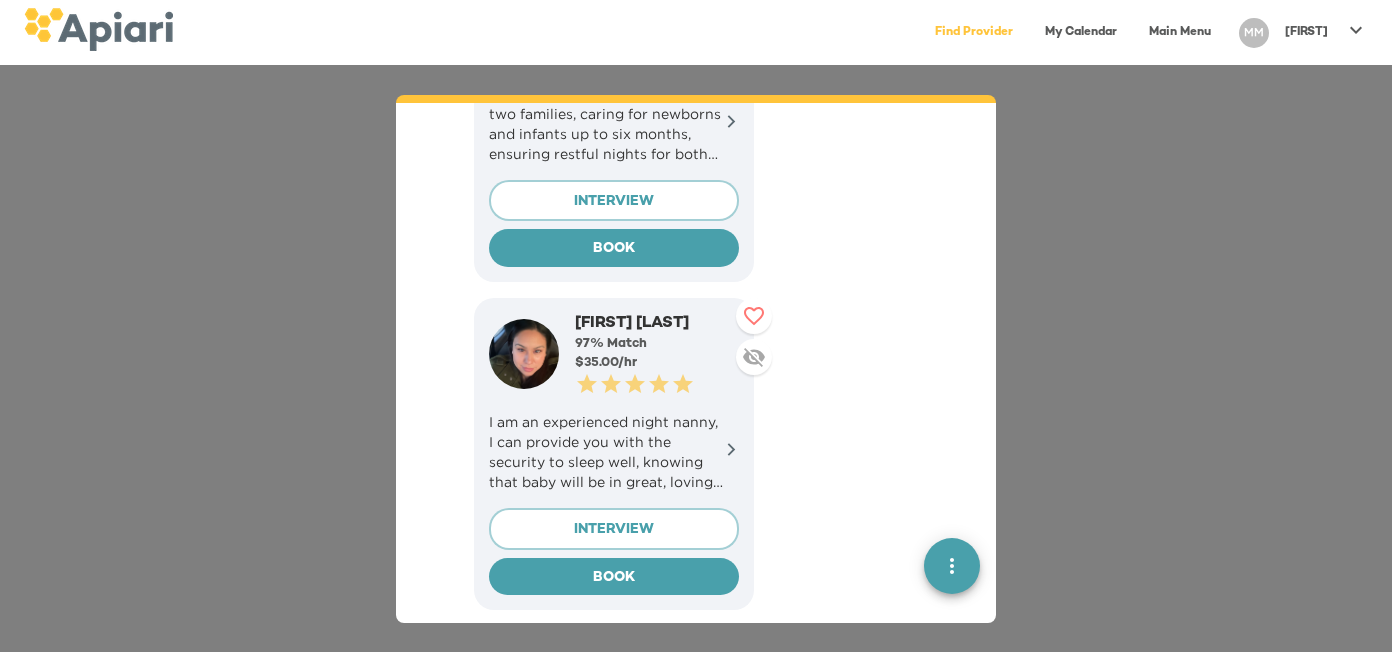 scroll, scrollTop: 1003, scrollLeft: 0, axis: vertical 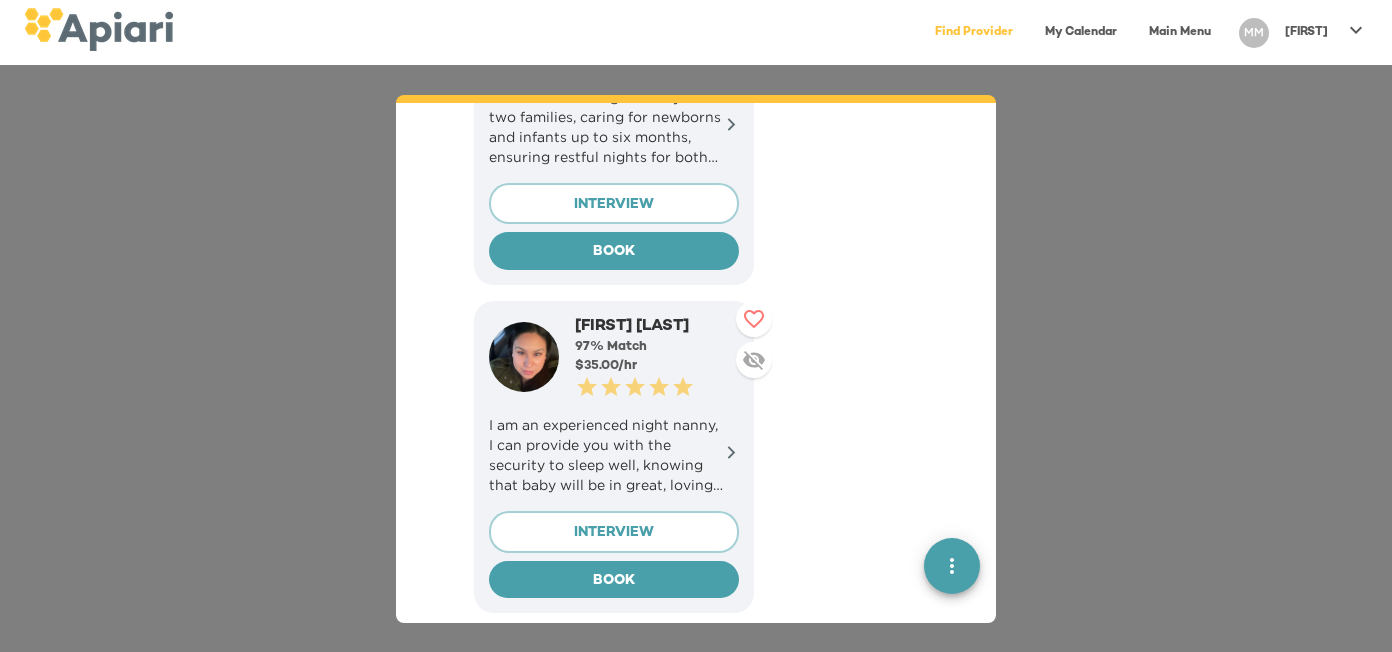 click at bounding box center [731, 452] 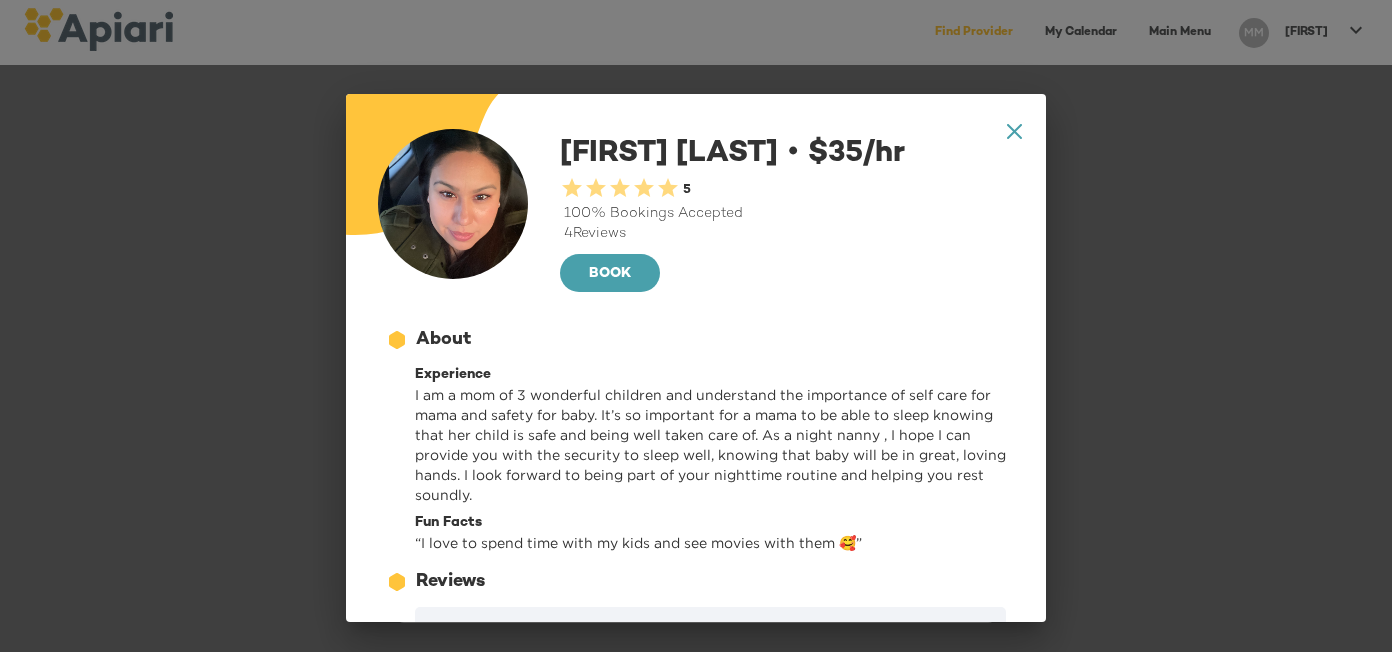 scroll, scrollTop: 0, scrollLeft: 0, axis: both 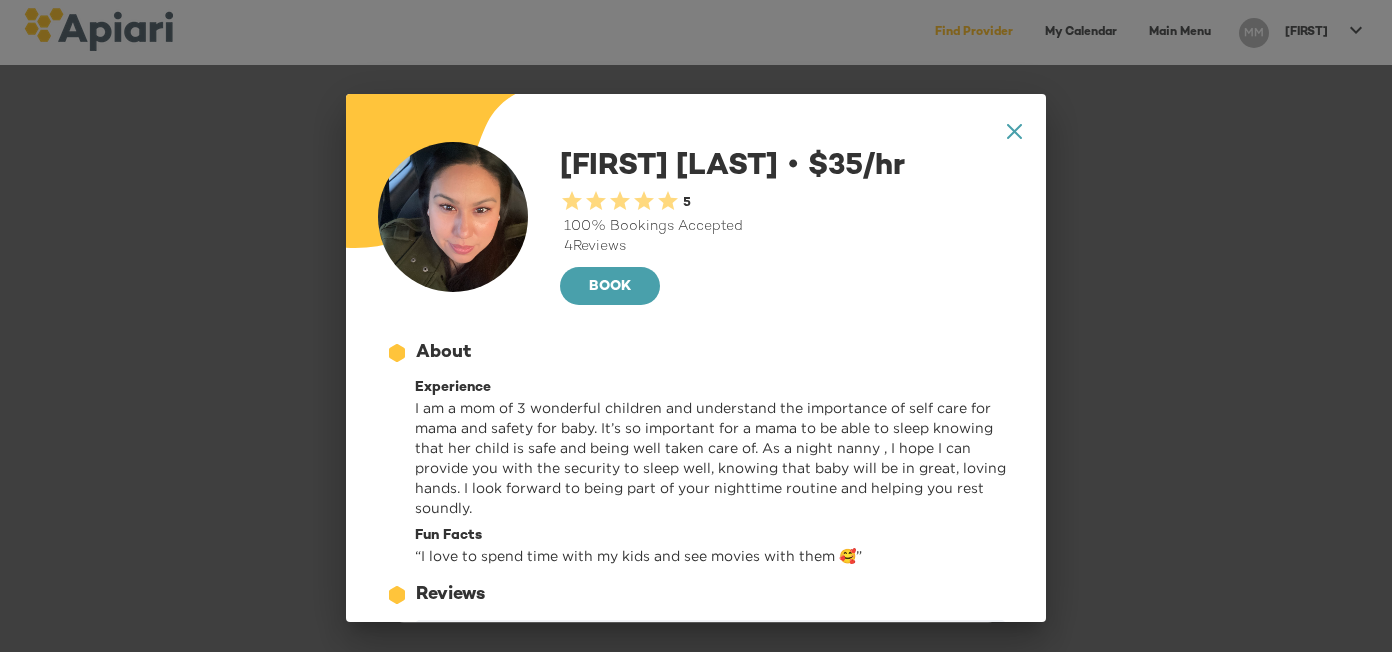 click on "INTERVIEW" at bounding box center [490, 1008] 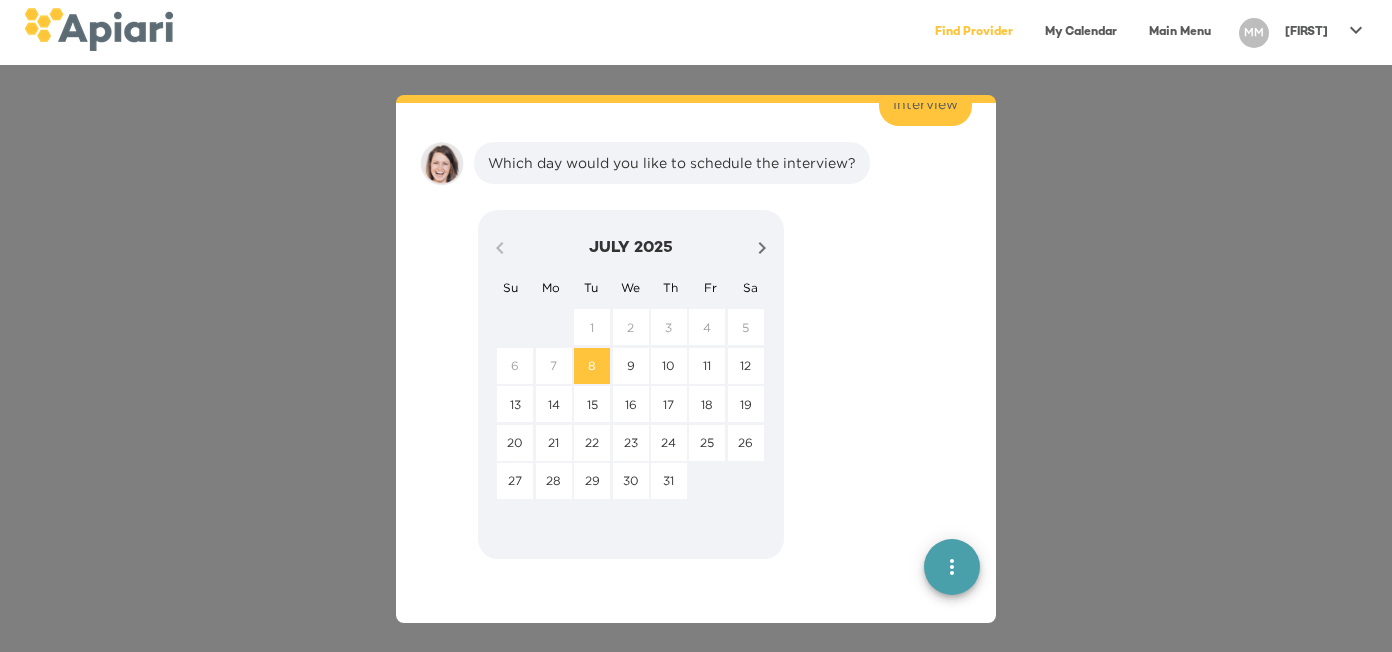 scroll, scrollTop: 3325, scrollLeft: 0, axis: vertical 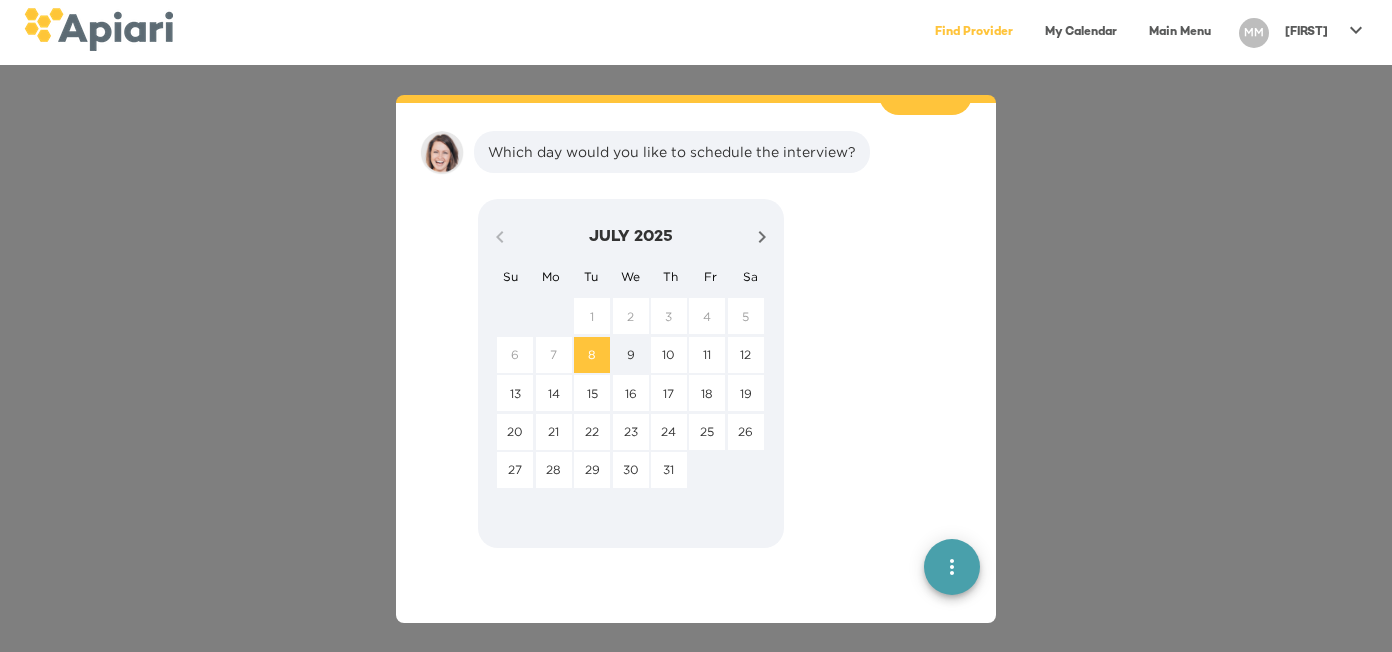 click on "9" at bounding box center [515, 316] 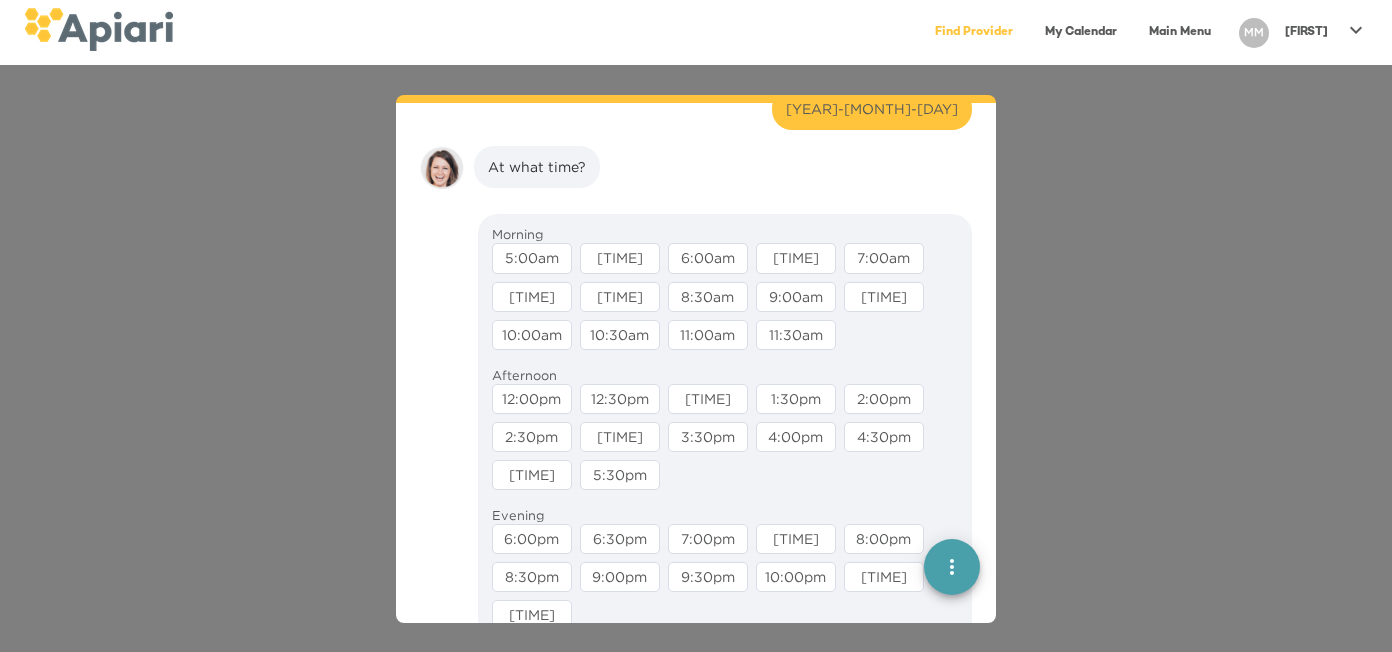 scroll, scrollTop: 3451, scrollLeft: 0, axis: vertical 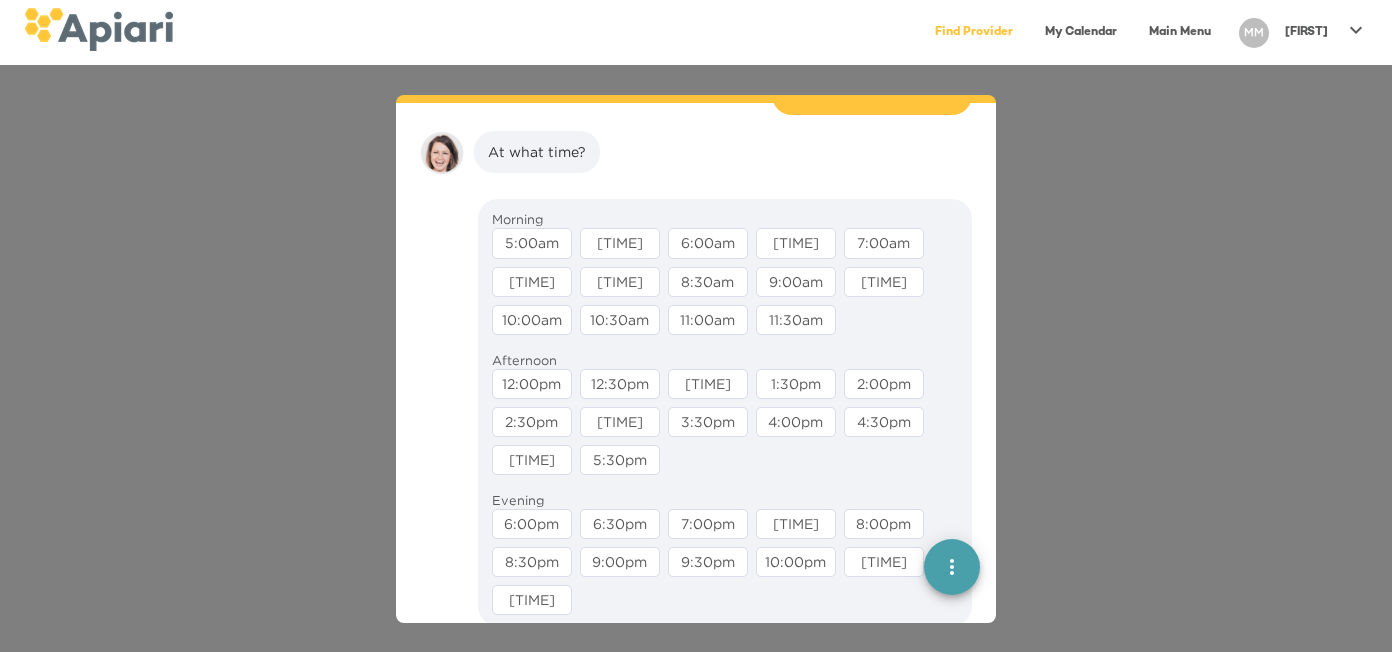 click on "12:00pm" at bounding box center (532, 384) 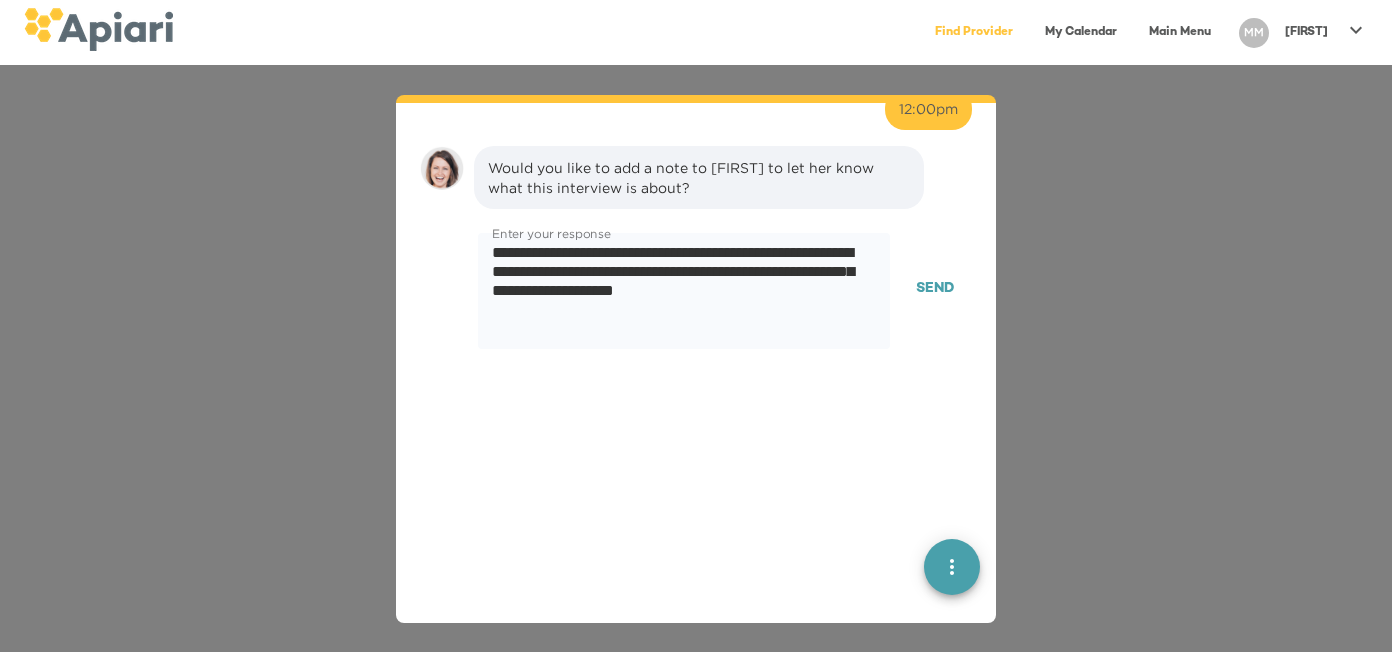 scroll, scrollTop: 3578, scrollLeft: 0, axis: vertical 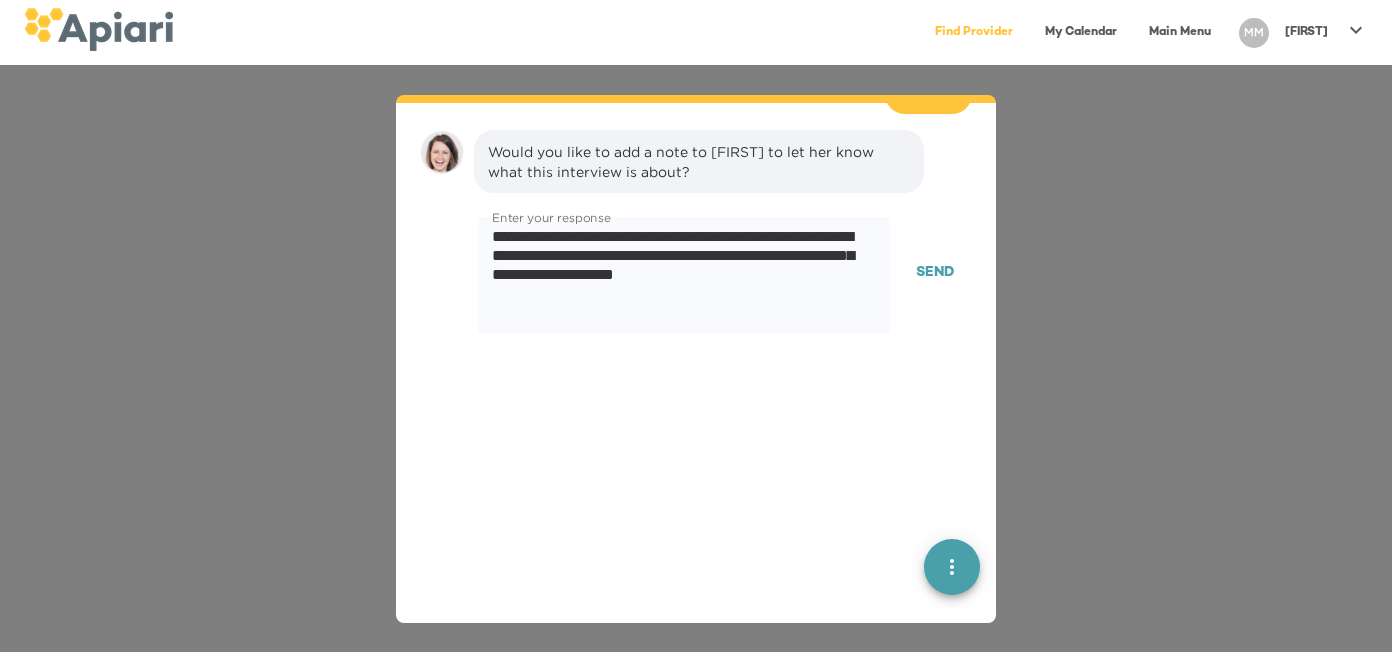 click on "Send" at bounding box center [935, 273] 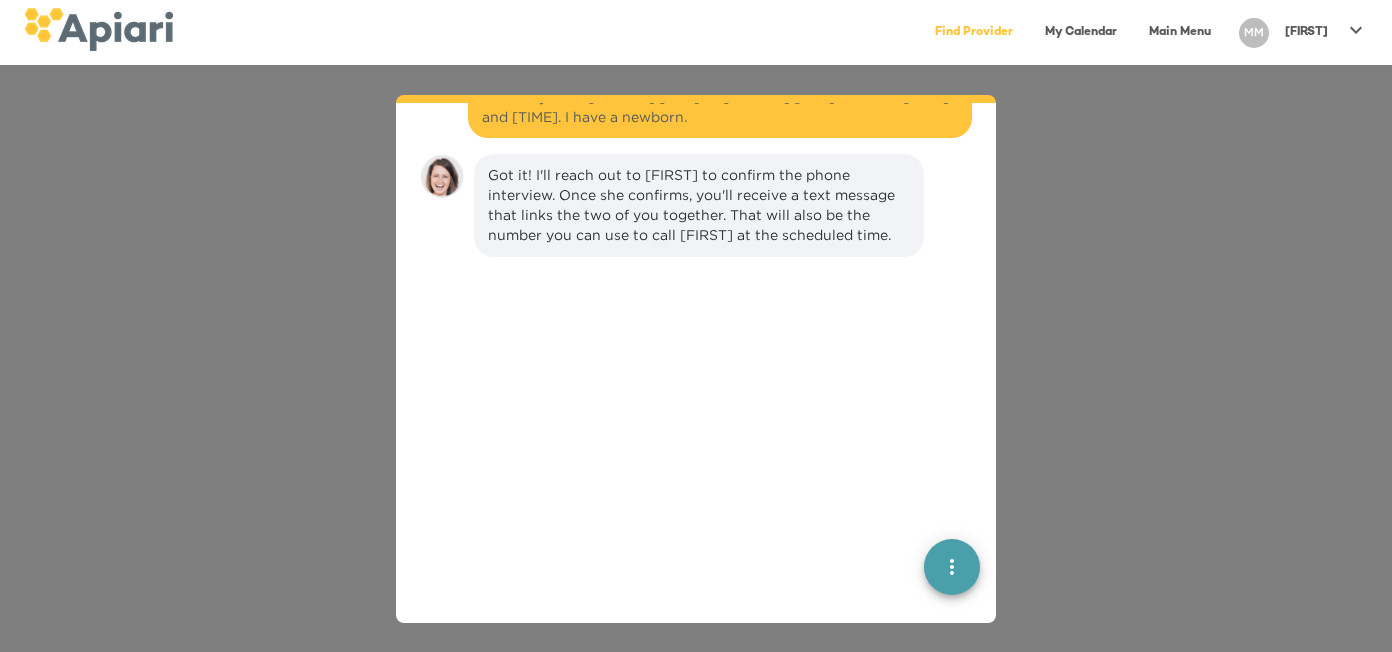 scroll, scrollTop: 3755, scrollLeft: 0, axis: vertical 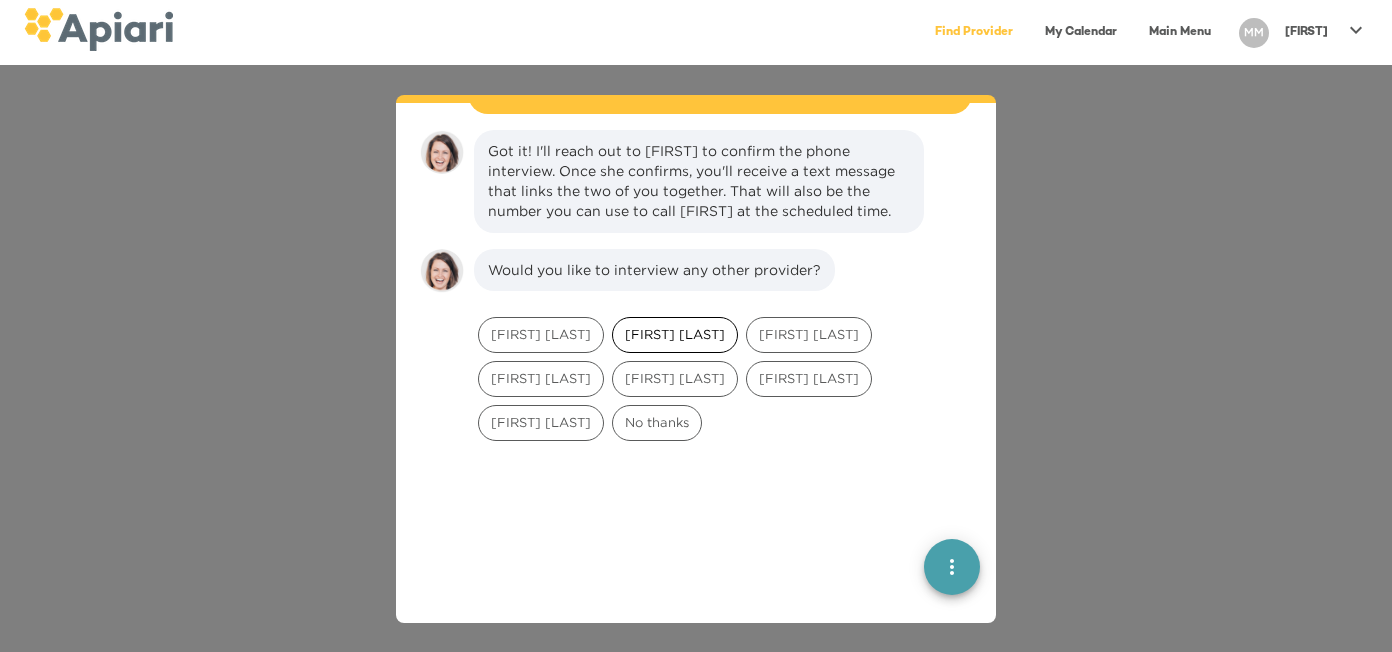 click on "[FIRST] [LAST]" at bounding box center (541, 334) 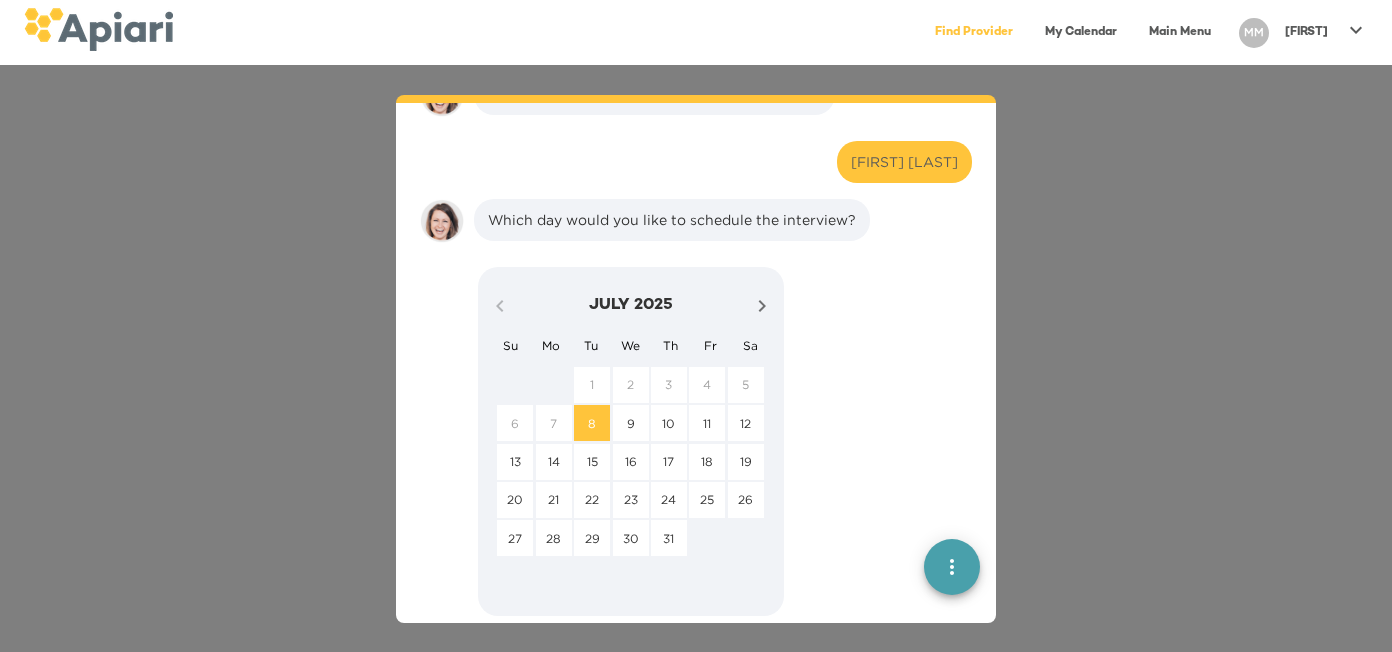 scroll, scrollTop: 3999, scrollLeft: 0, axis: vertical 